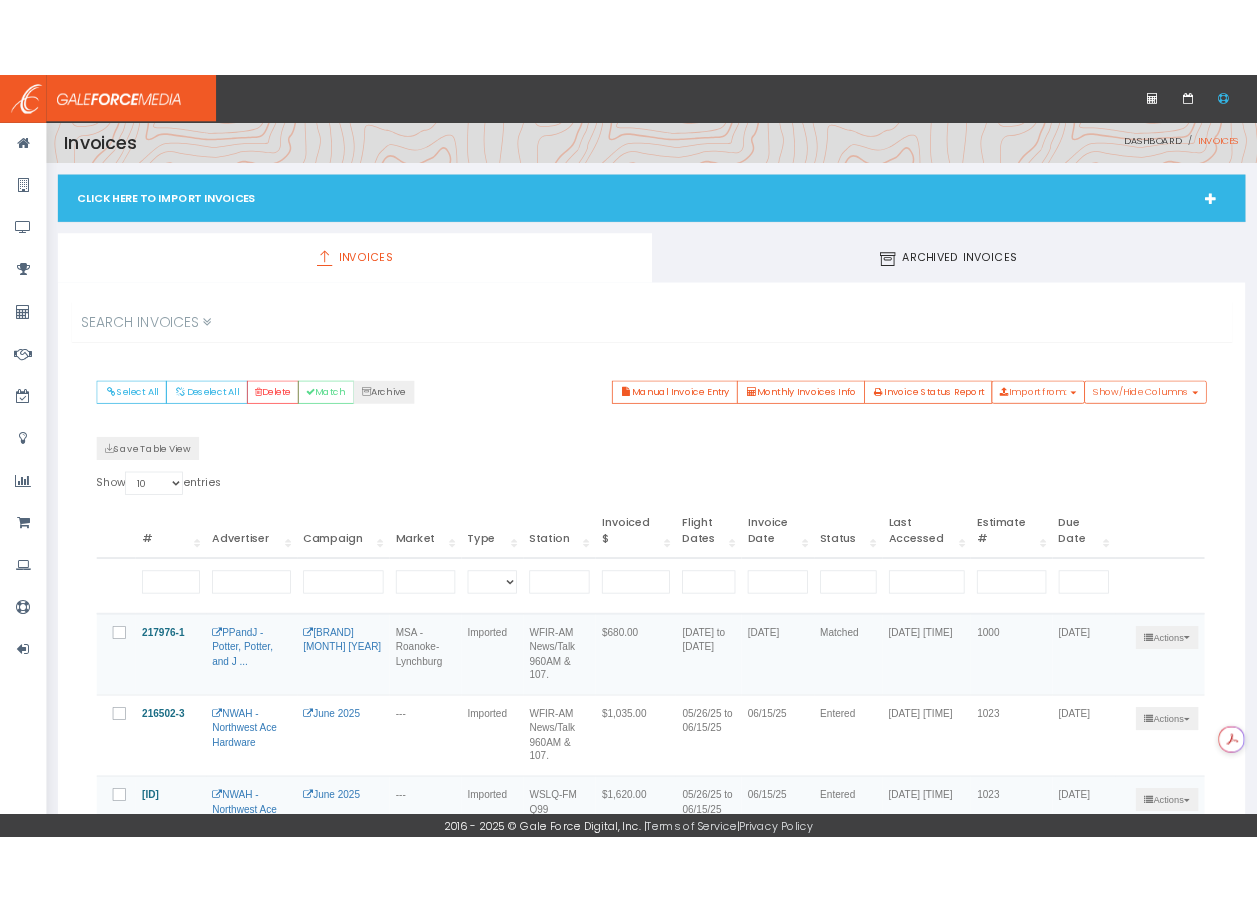 scroll, scrollTop: 376, scrollLeft: 0, axis: vertical 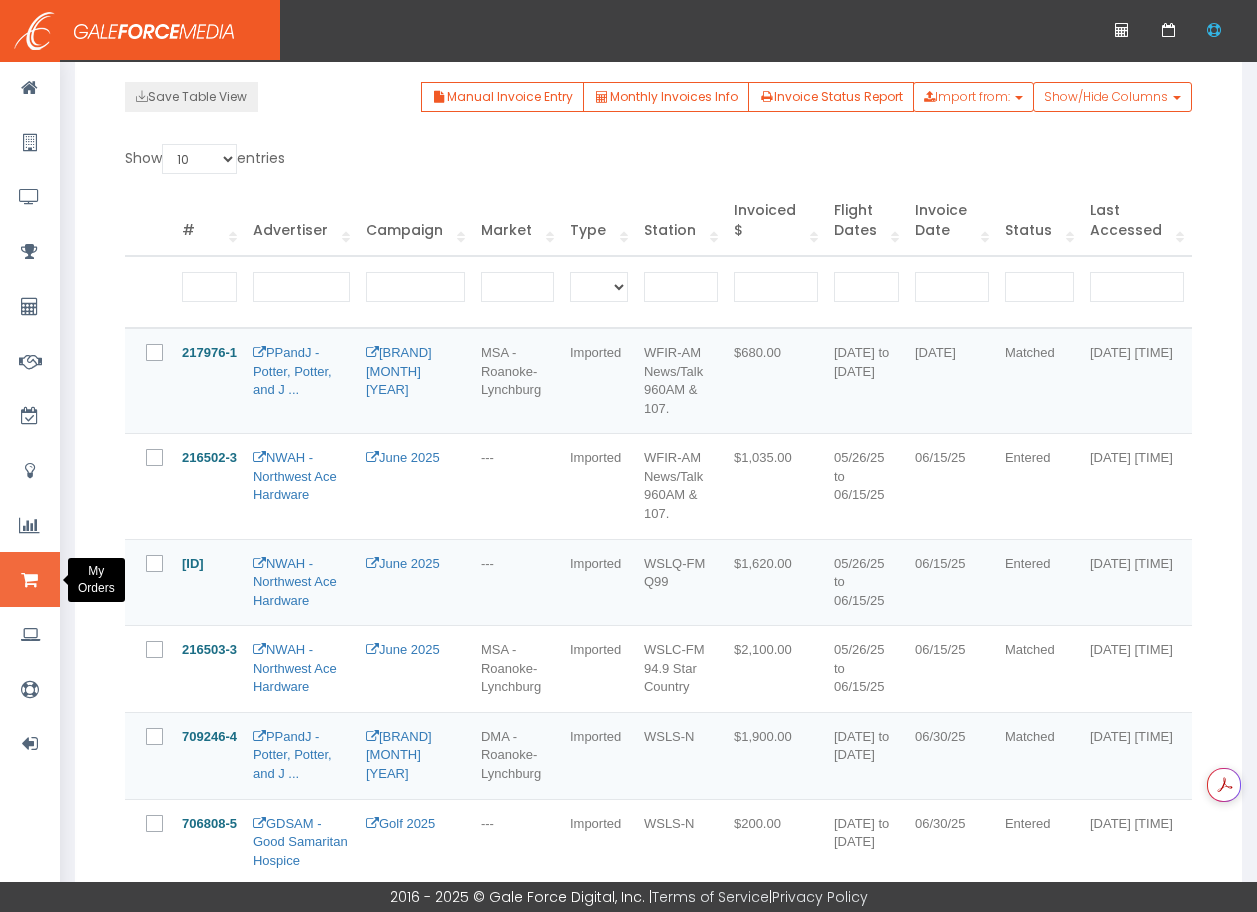 click at bounding box center (30, 579) 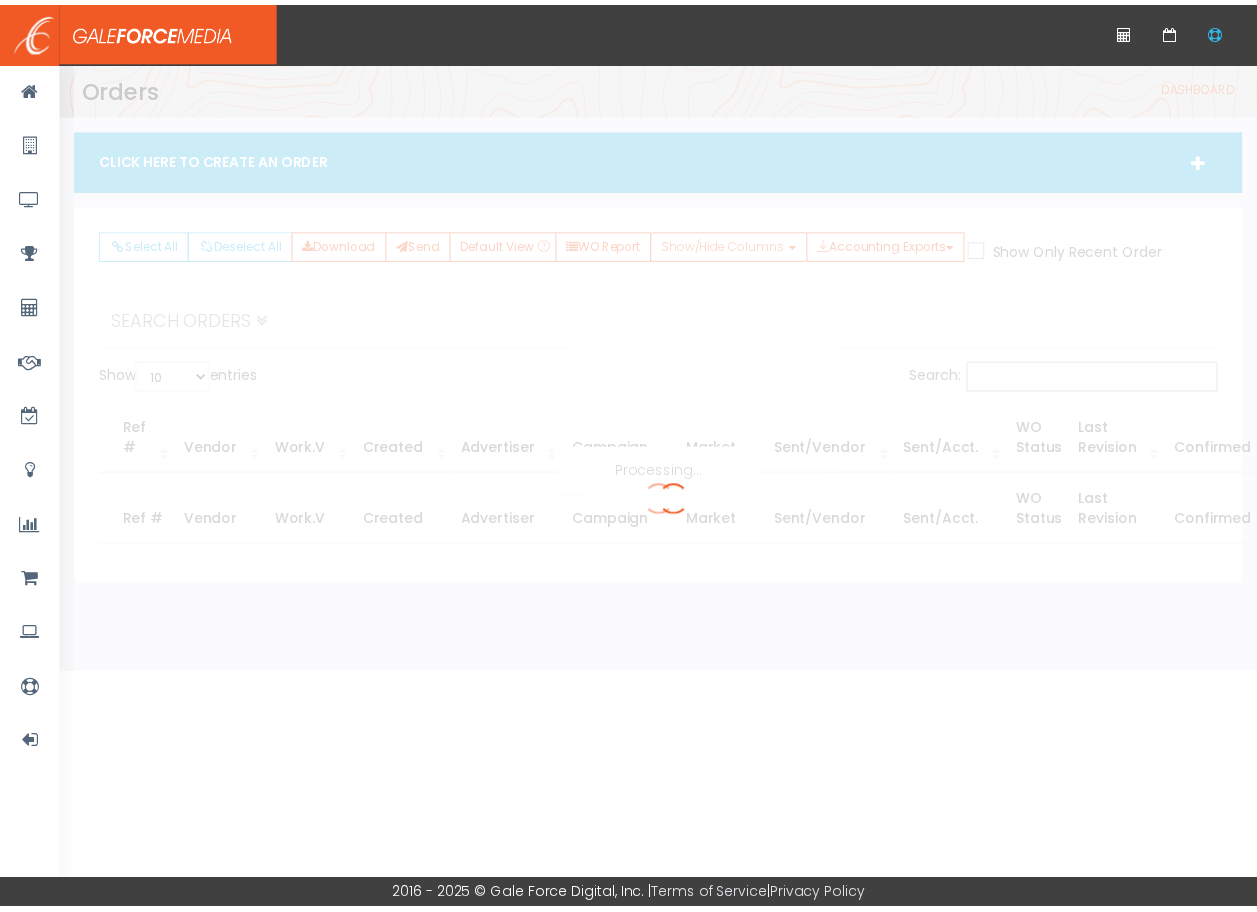 scroll, scrollTop: 0, scrollLeft: 0, axis: both 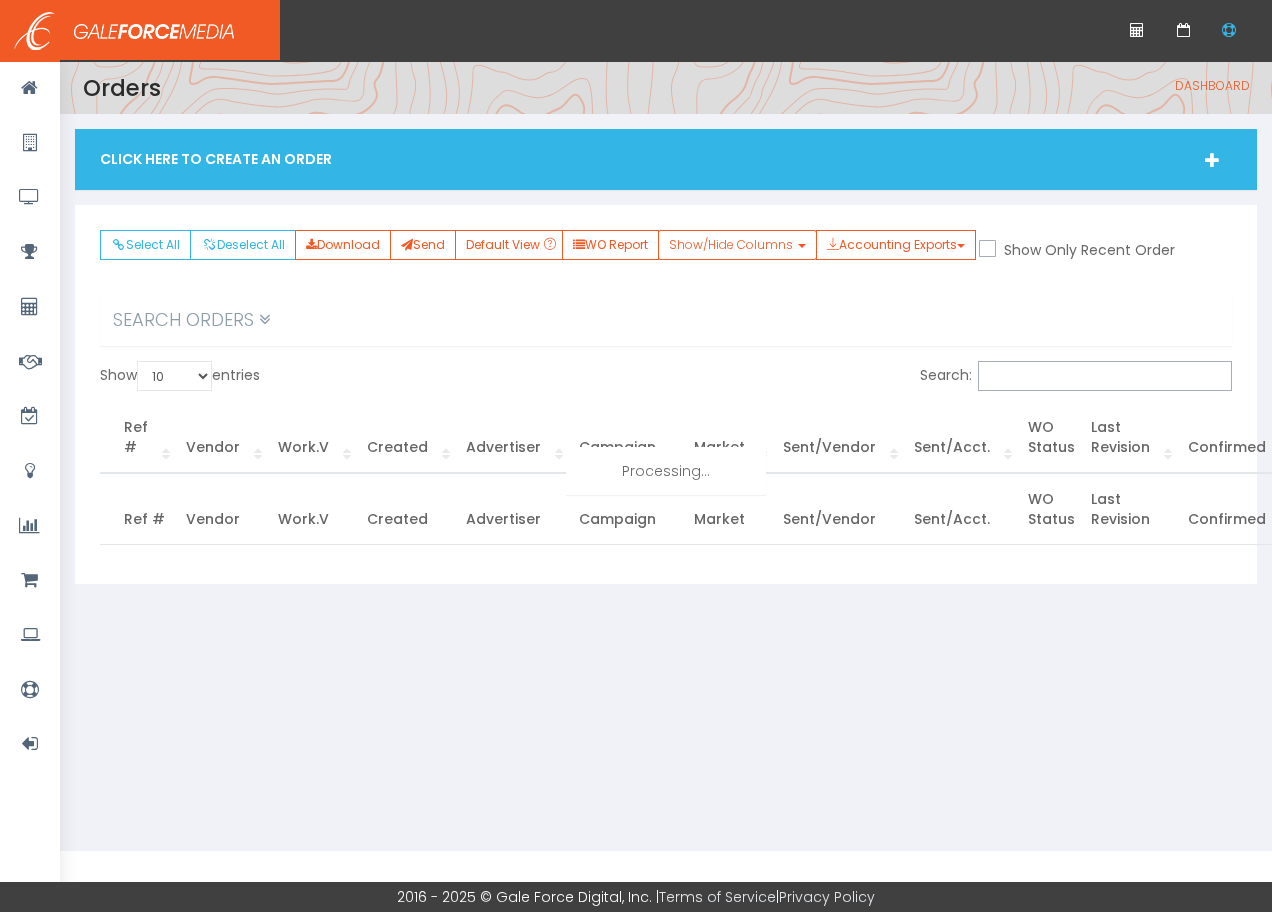 click on "Search Orders" at bounding box center (666, 320) 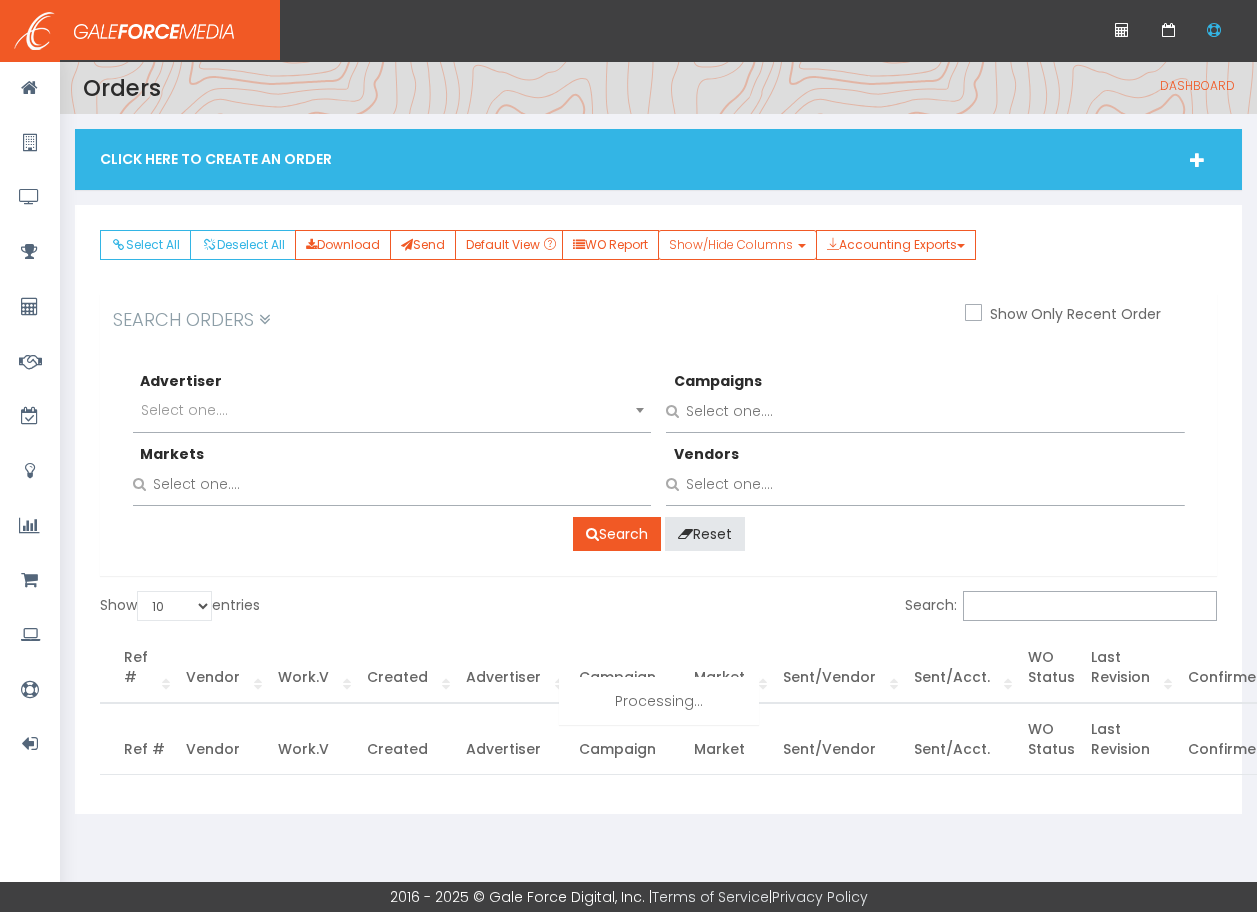 click on "Select one...." at bounding box center (392, 410) 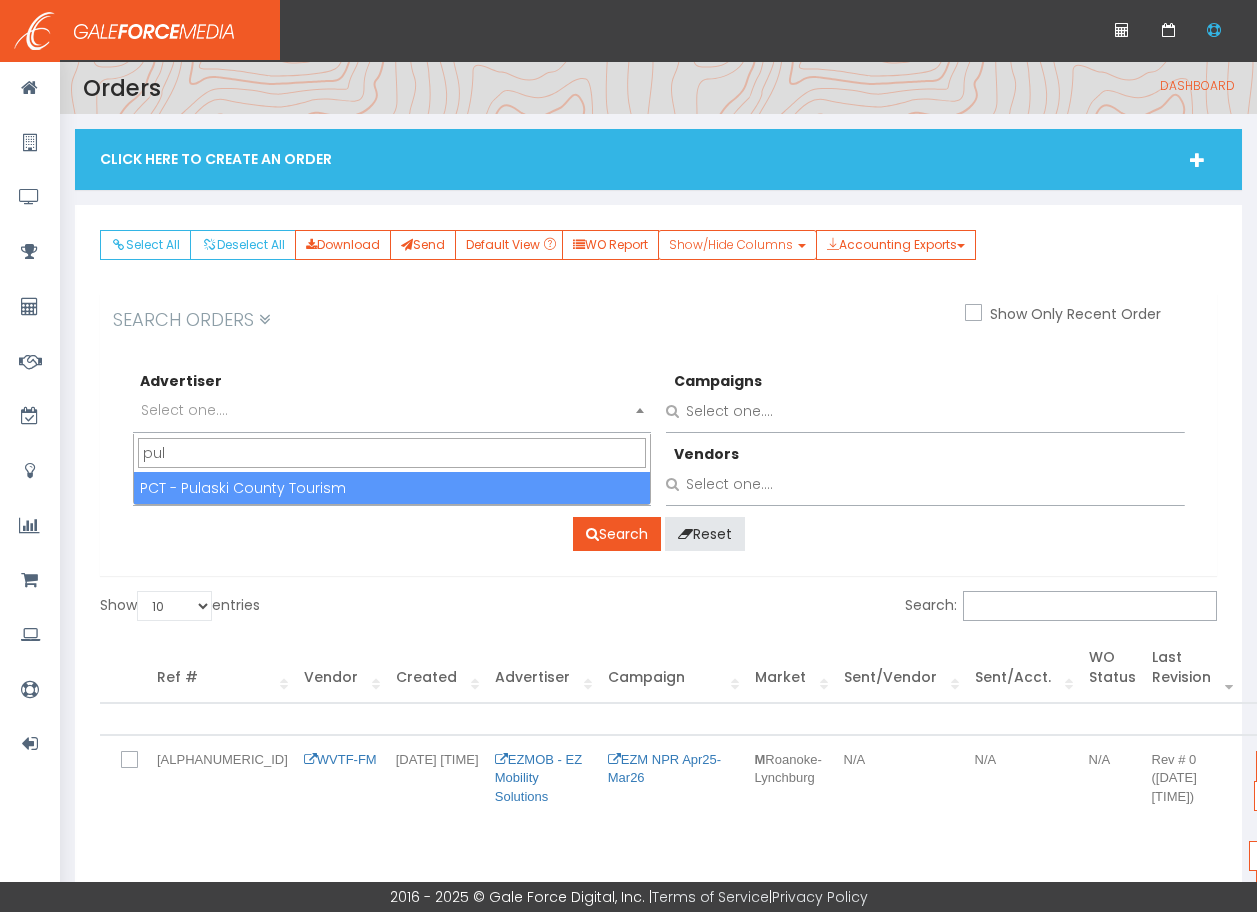 type on "pul" 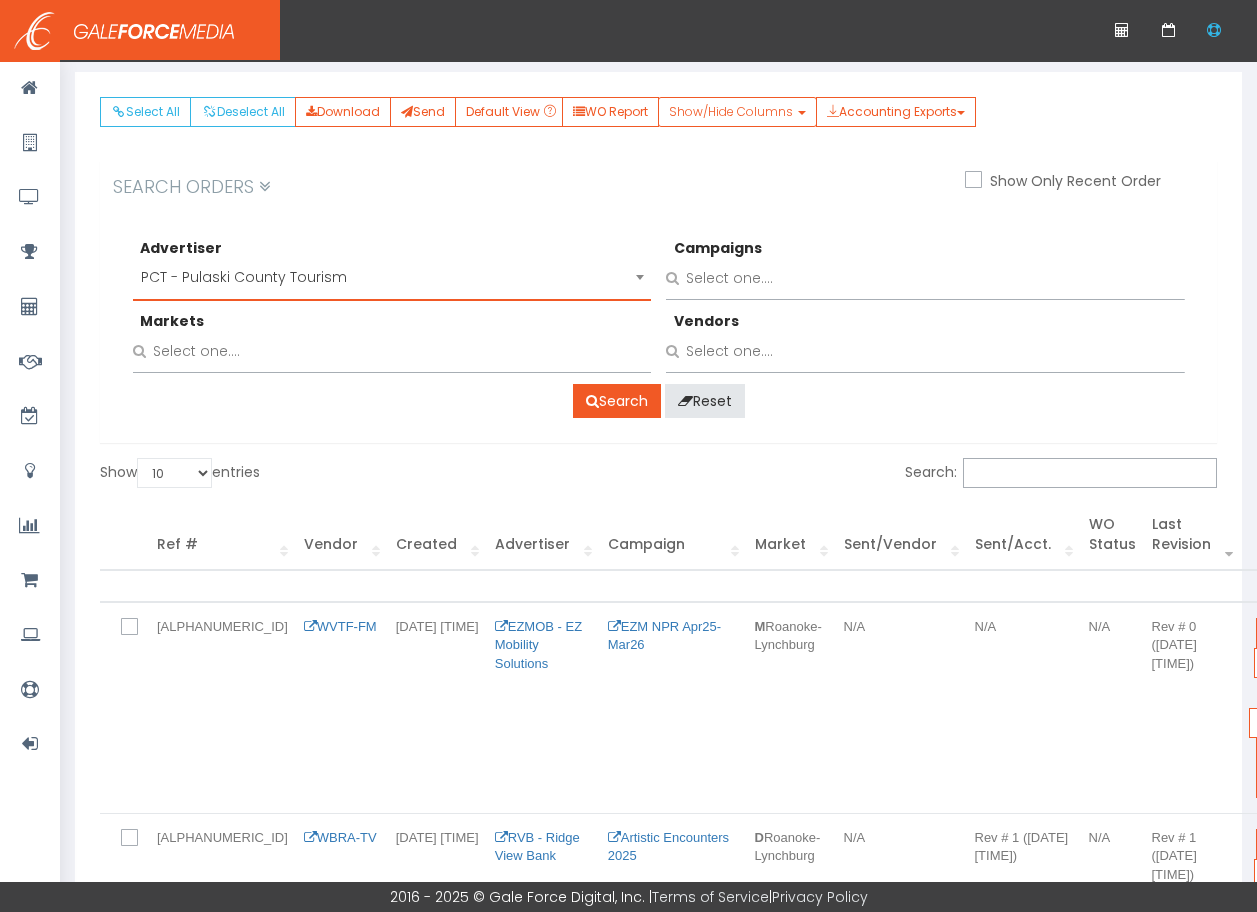scroll, scrollTop: 133, scrollLeft: 0, axis: vertical 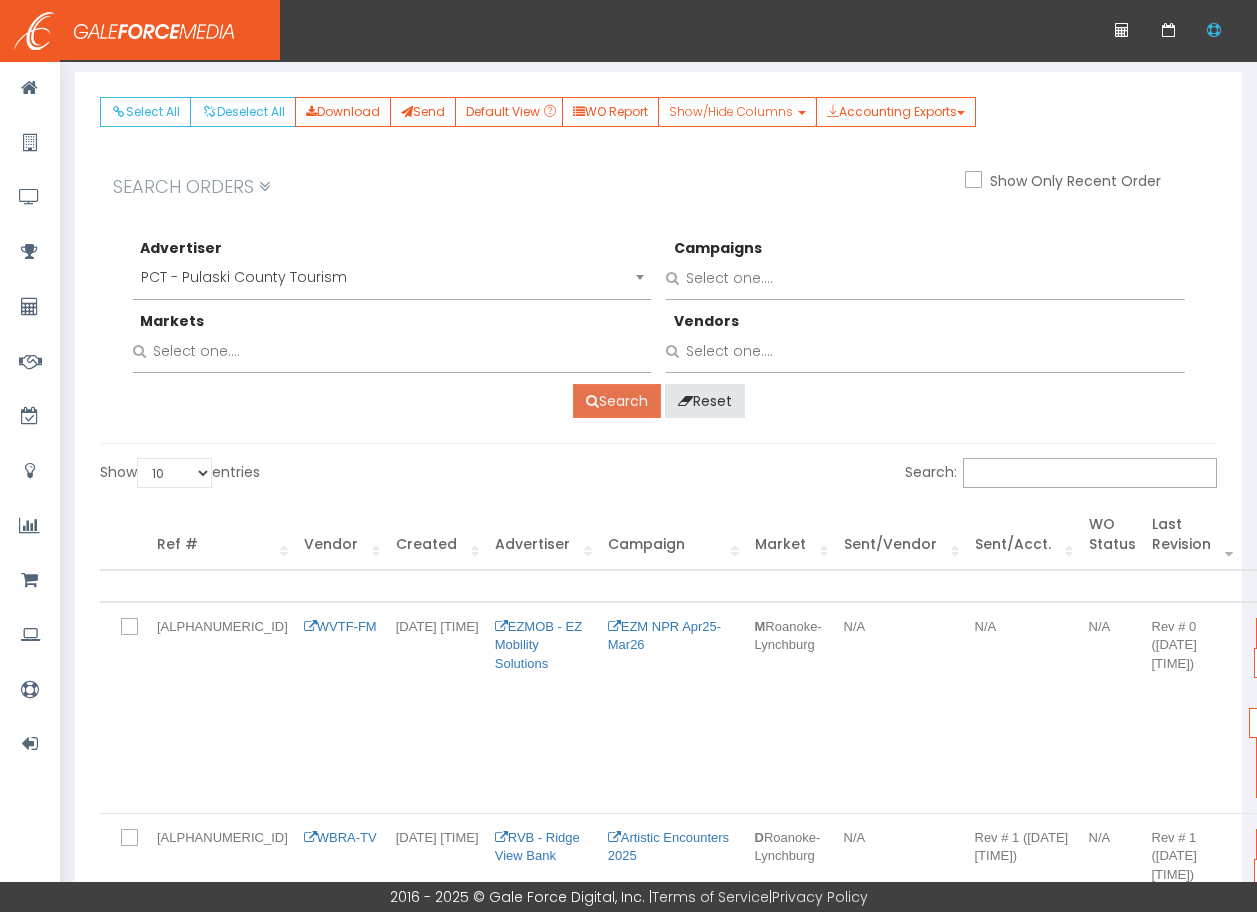 click on "Search" at bounding box center [617, 401] 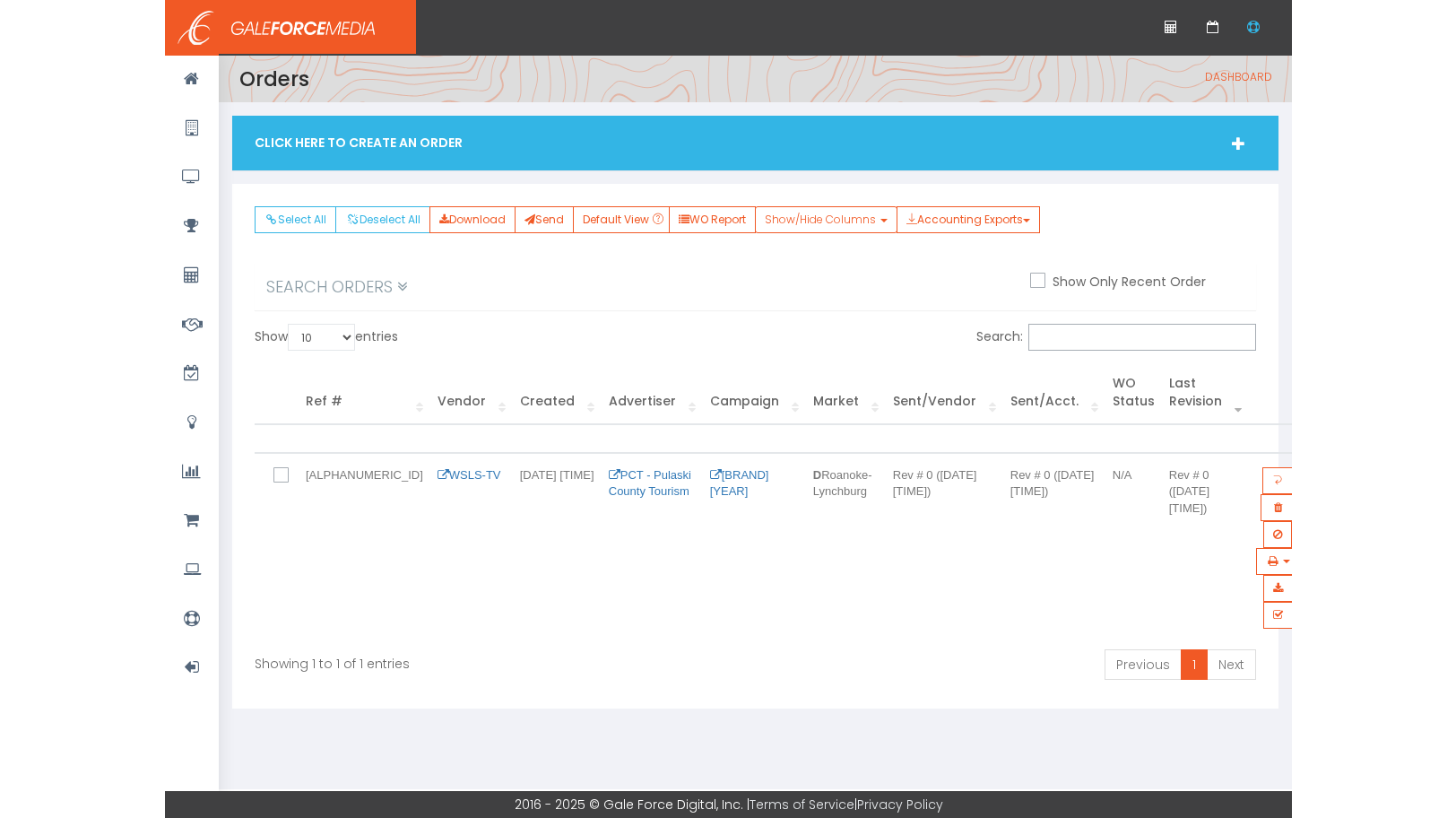 scroll, scrollTop: 0, scrollLeft: 0, axis: both 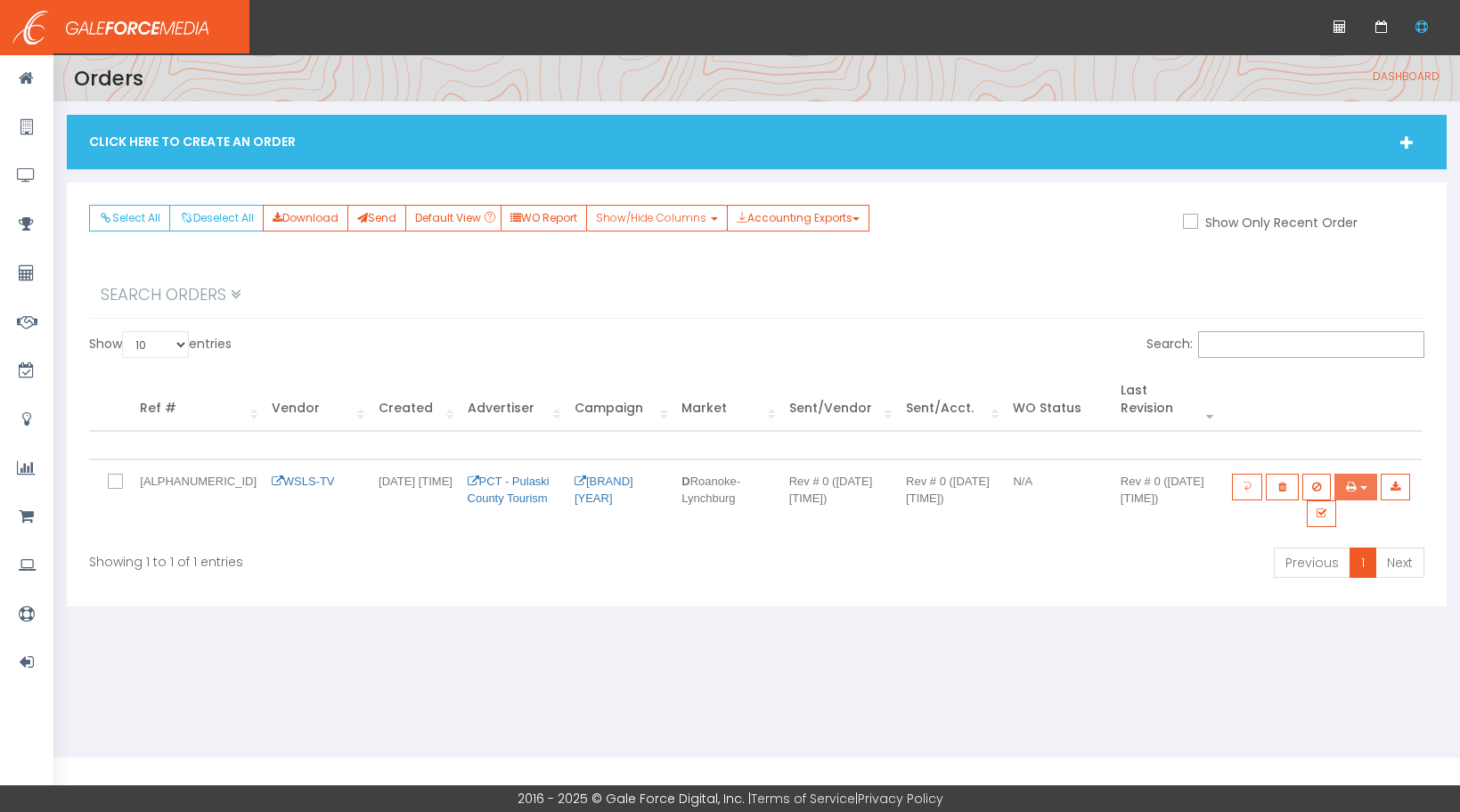 click at bounding box center (1364, 488) 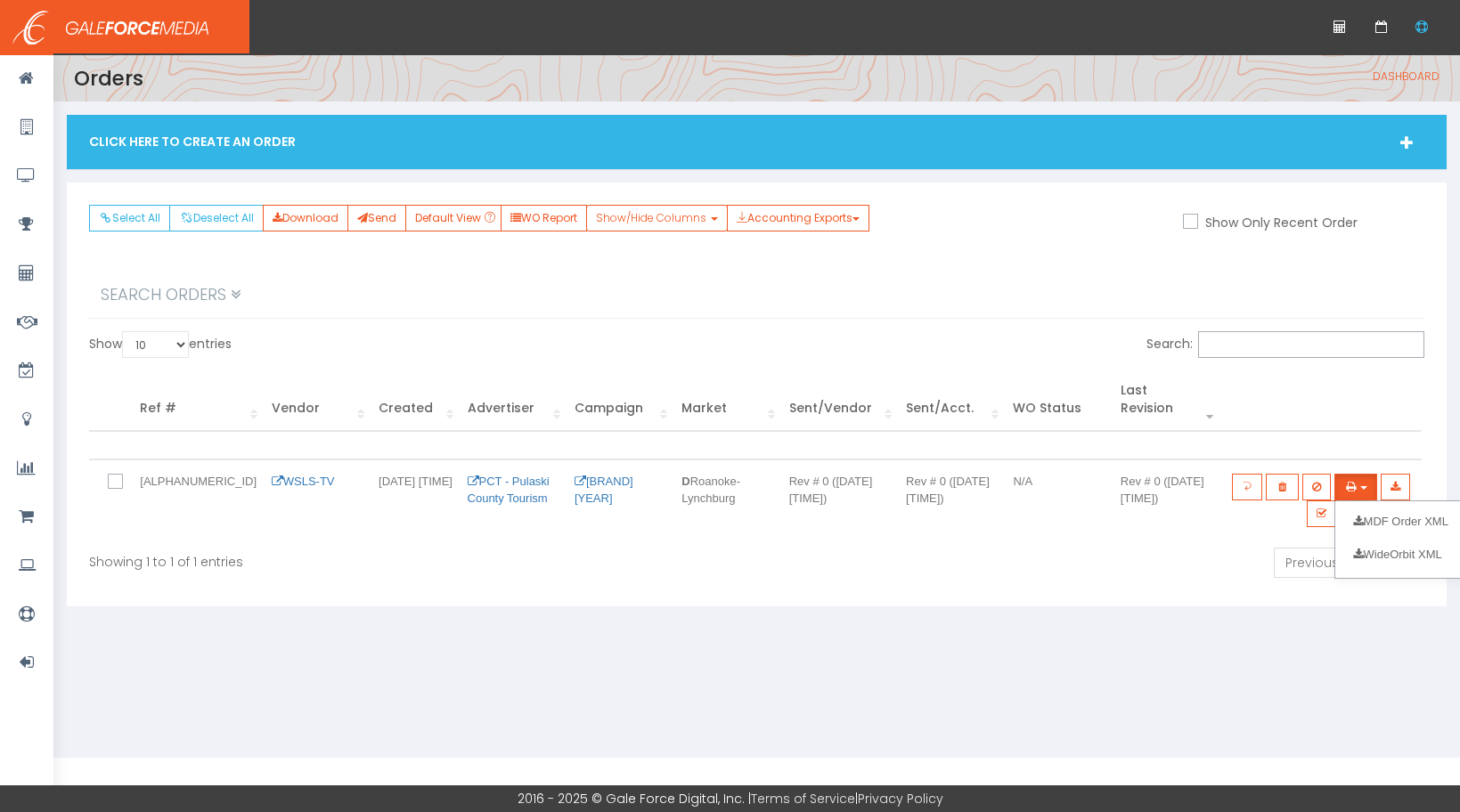 click at bounding box center [1321, 445] 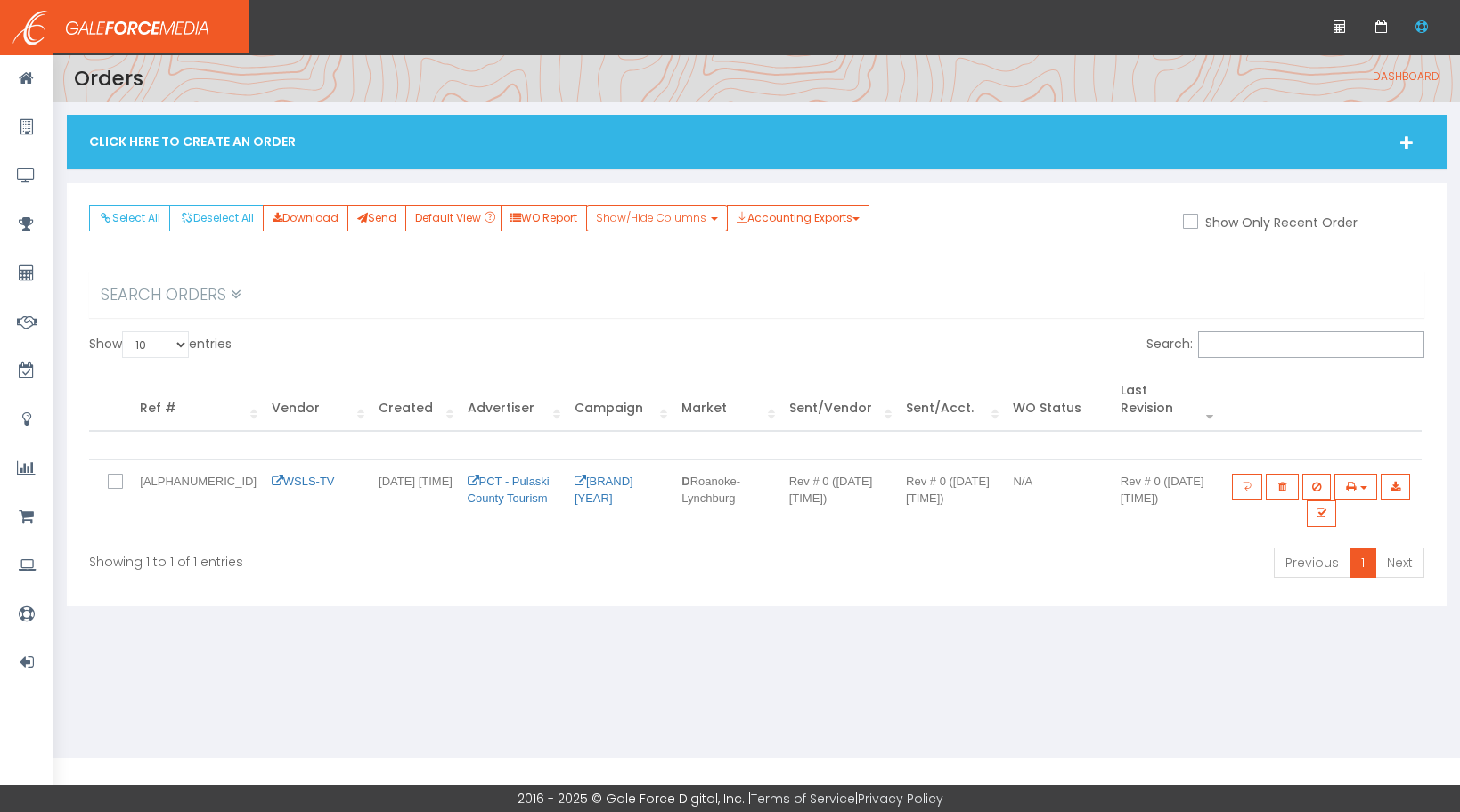 click at bounding box center [119, 488] 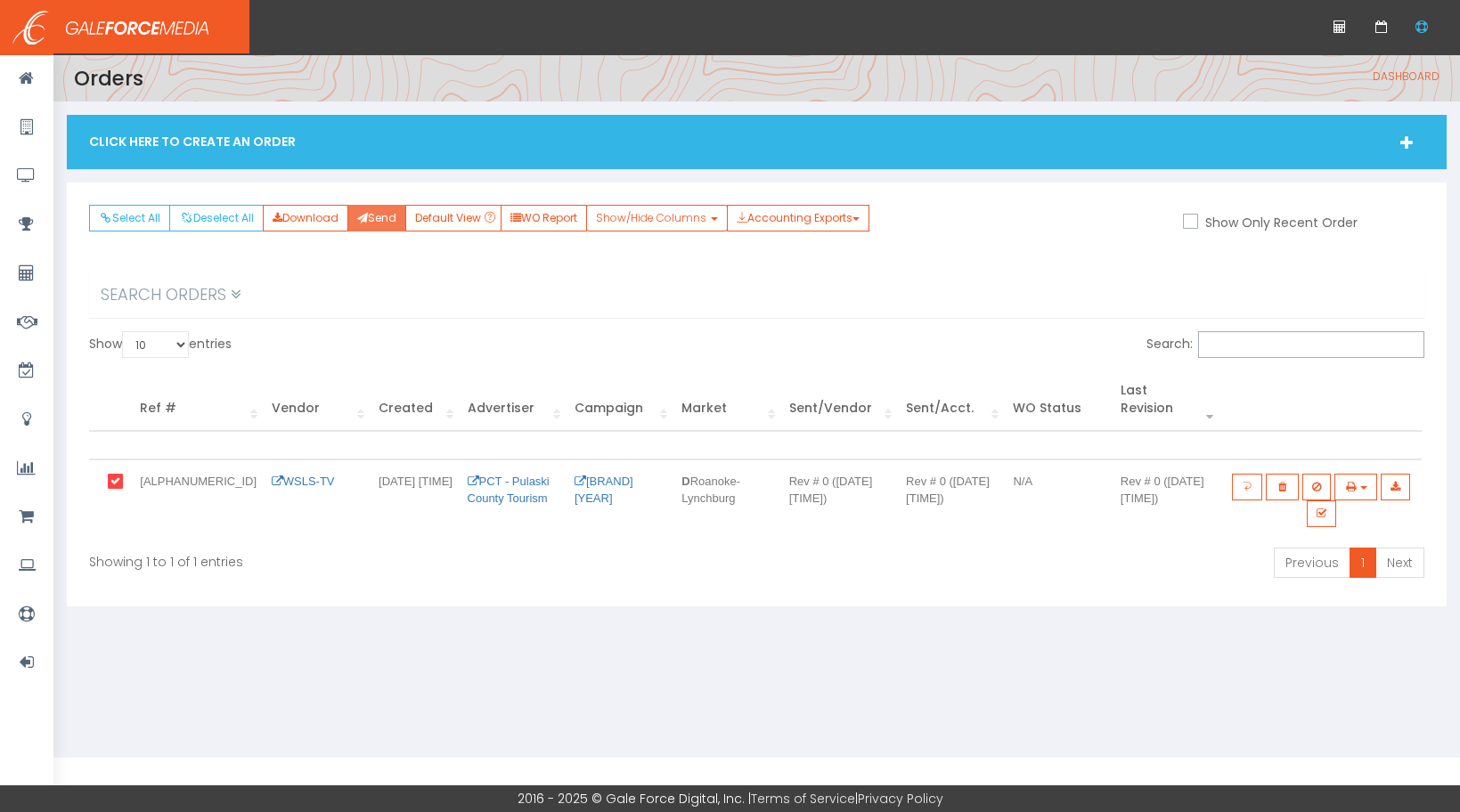 click on "Send" at bounding box center [377, 218] 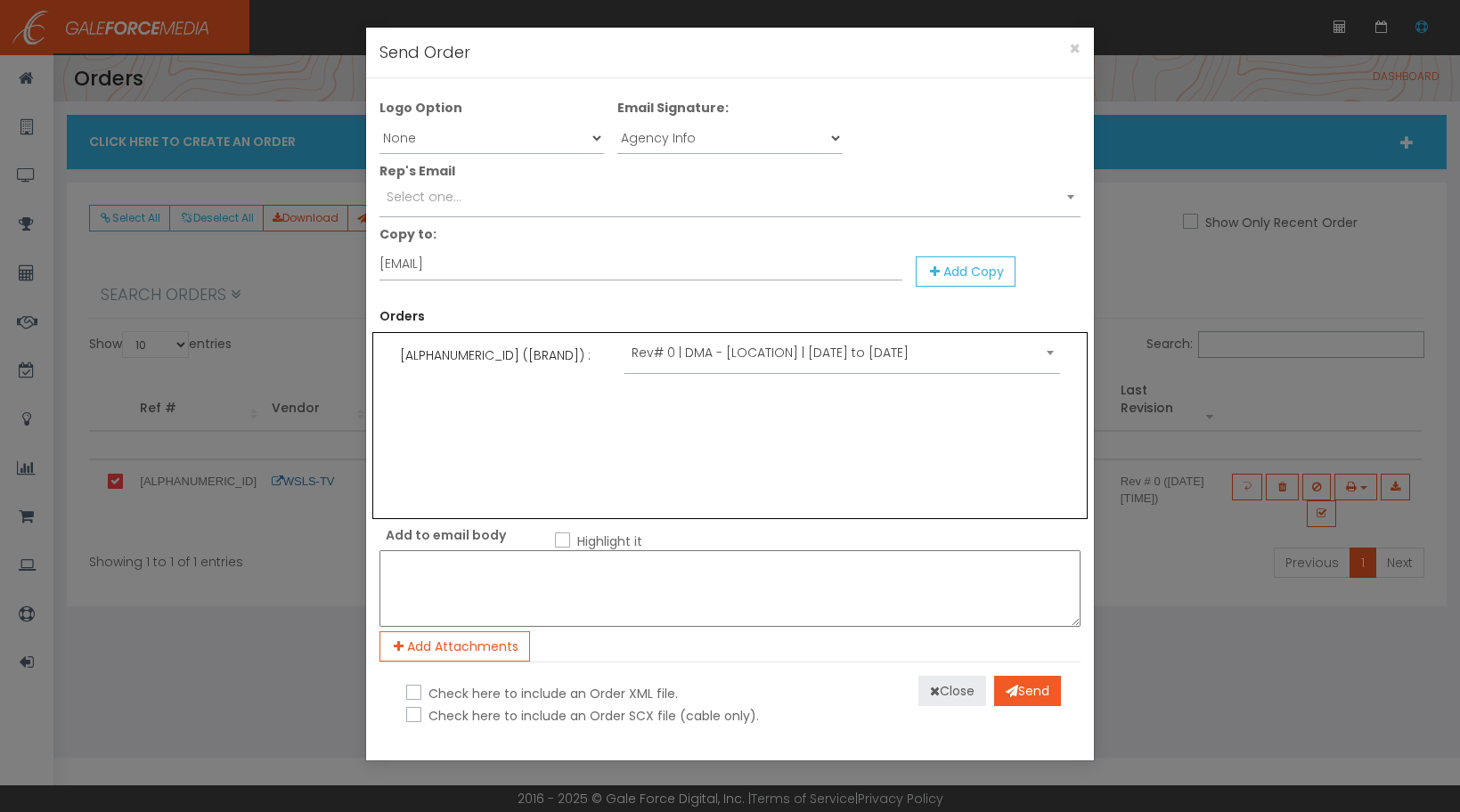 click at bounding box center [934, 691] 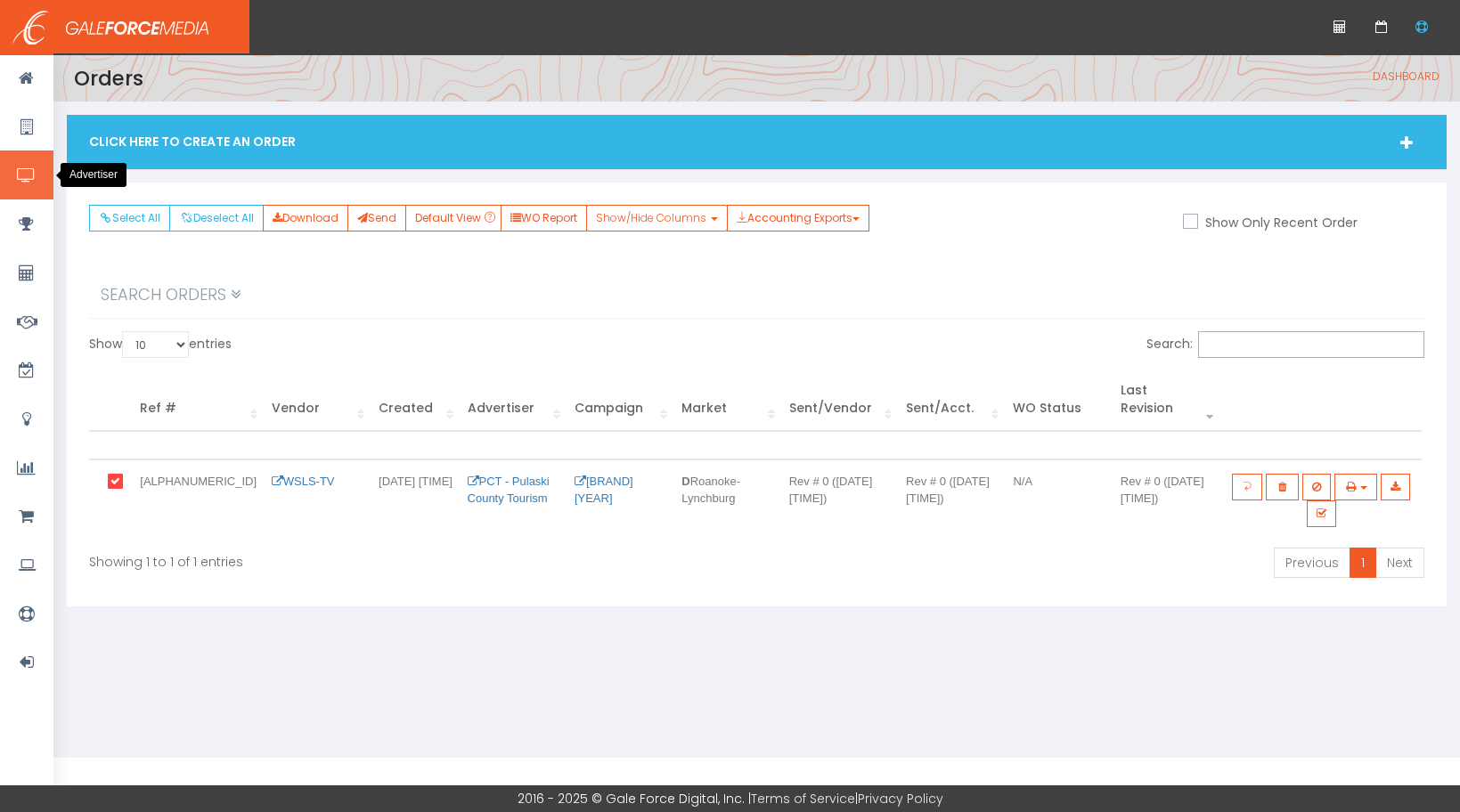 click at bounding box center [26, 175] 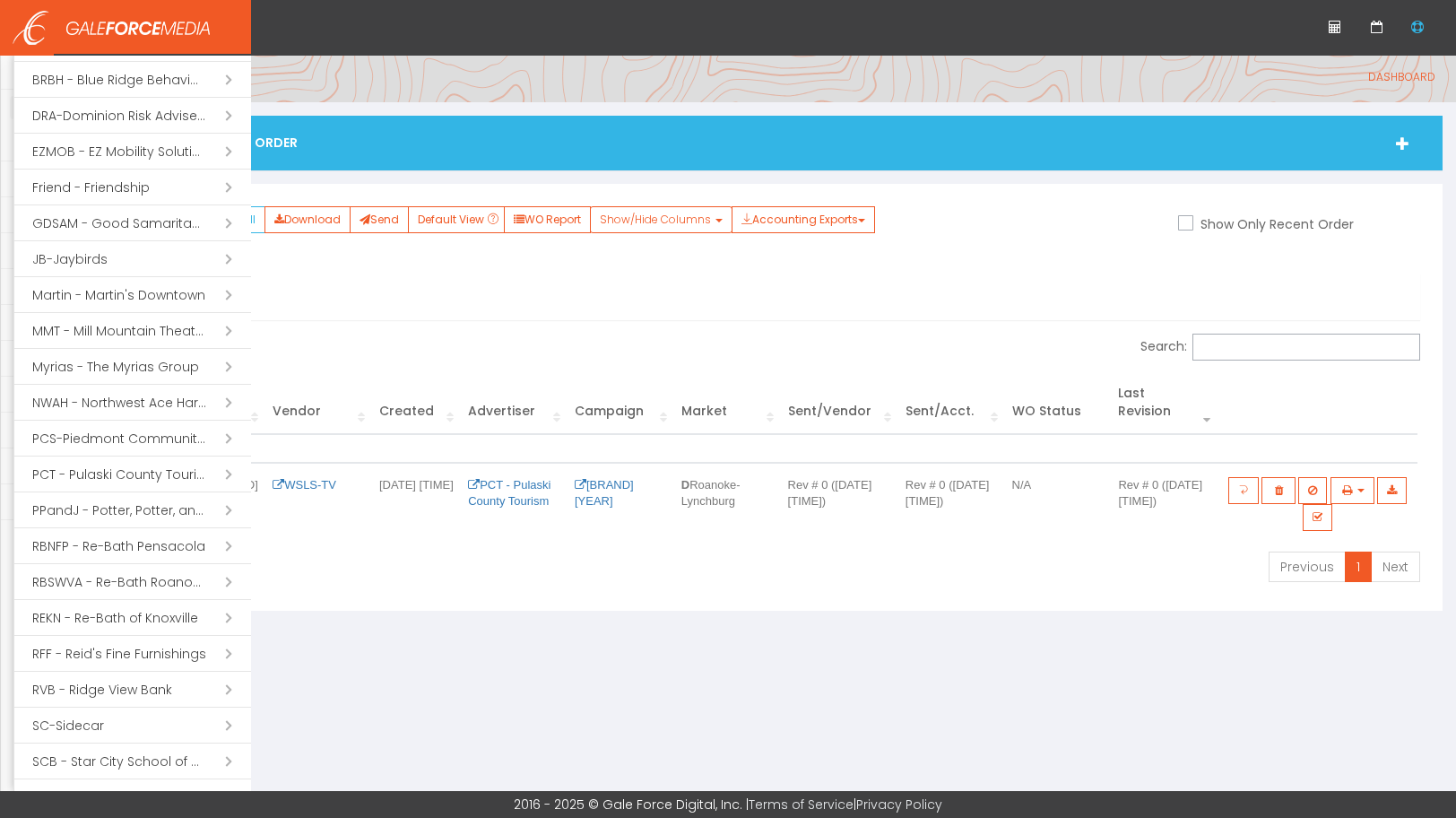 scroll, scrollTop: 469, scrollLeft: 0, axis: vertical 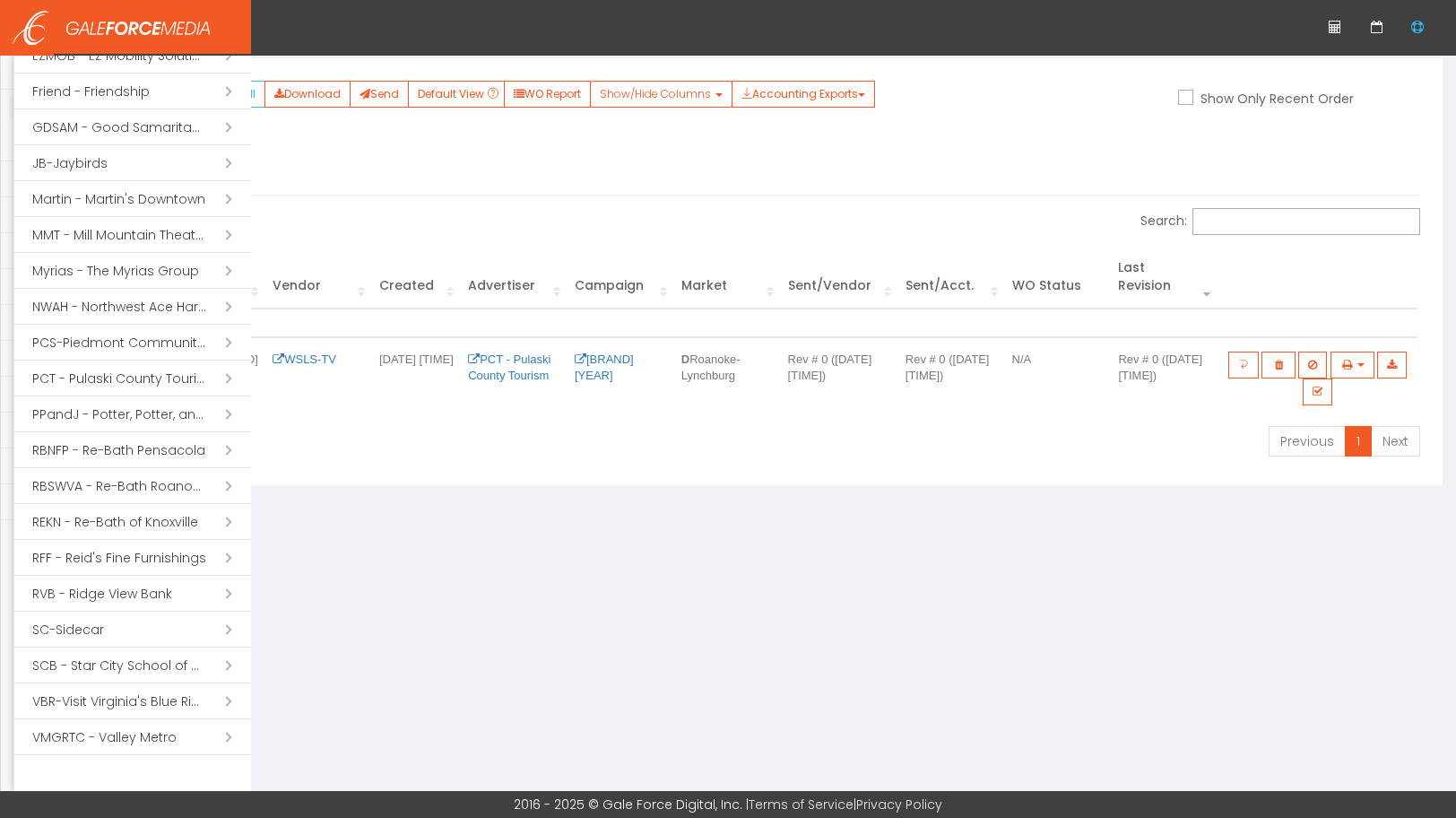 click on "Open submenu (  PCT - Pulaski County Tourism)" at bounding box center (133, 379) 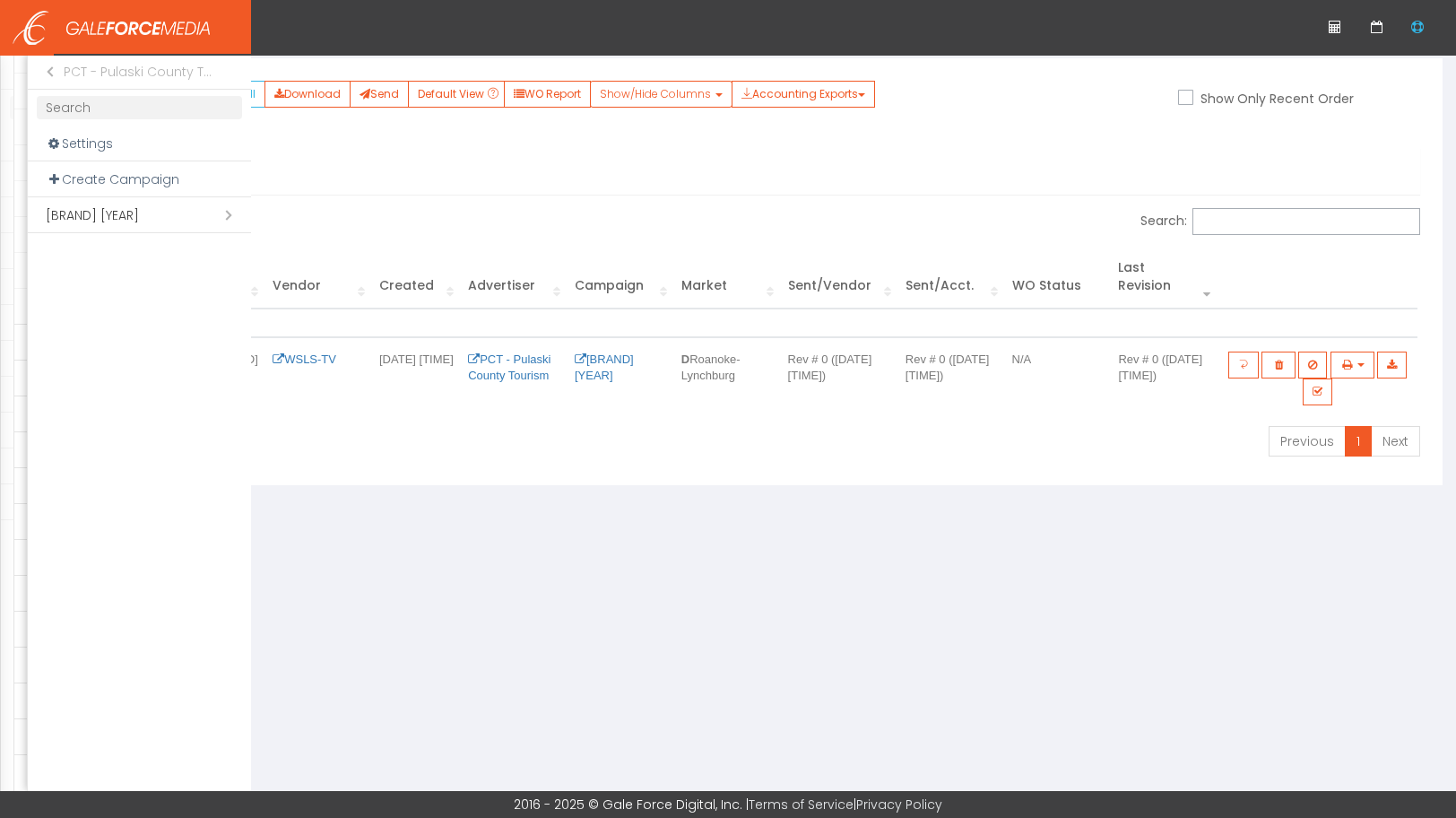 click on "Open submenu (   Blue Ridge Games 2025)" at bounding box center (139, 215) 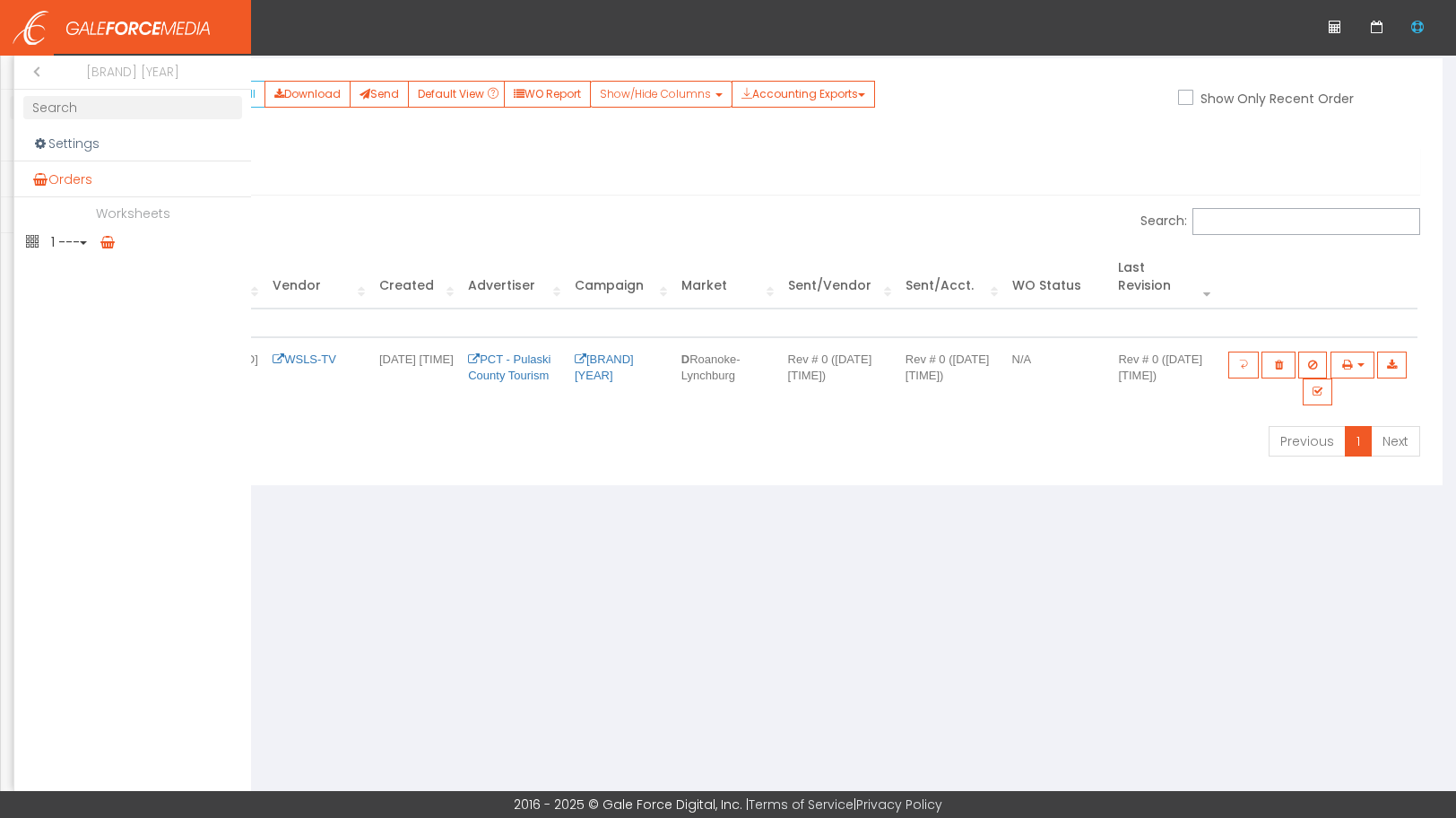 click on "Orders" at bounding box center [133, 179] 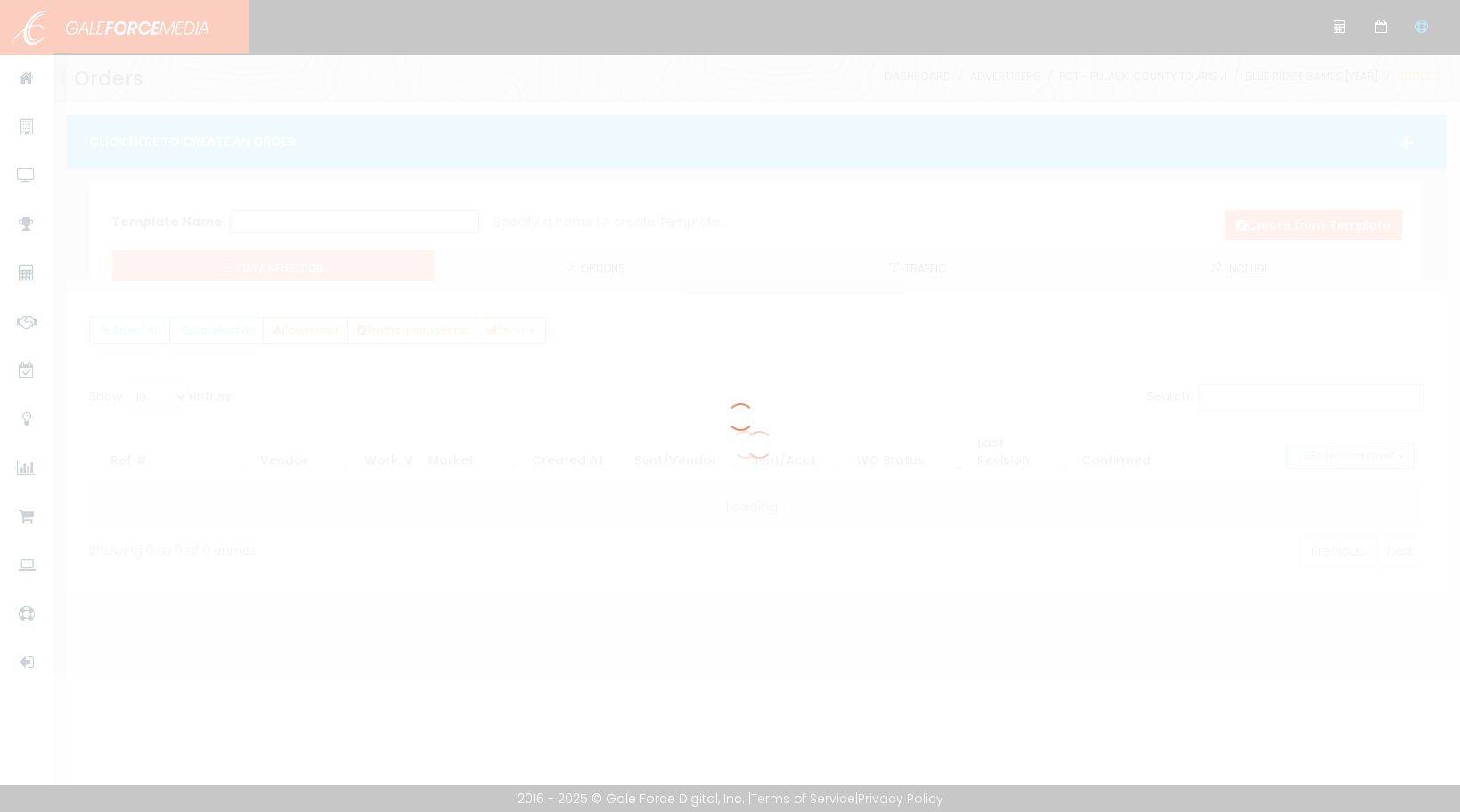 scroll, scrollTop: 0, scrollLeft: 0, axis: both 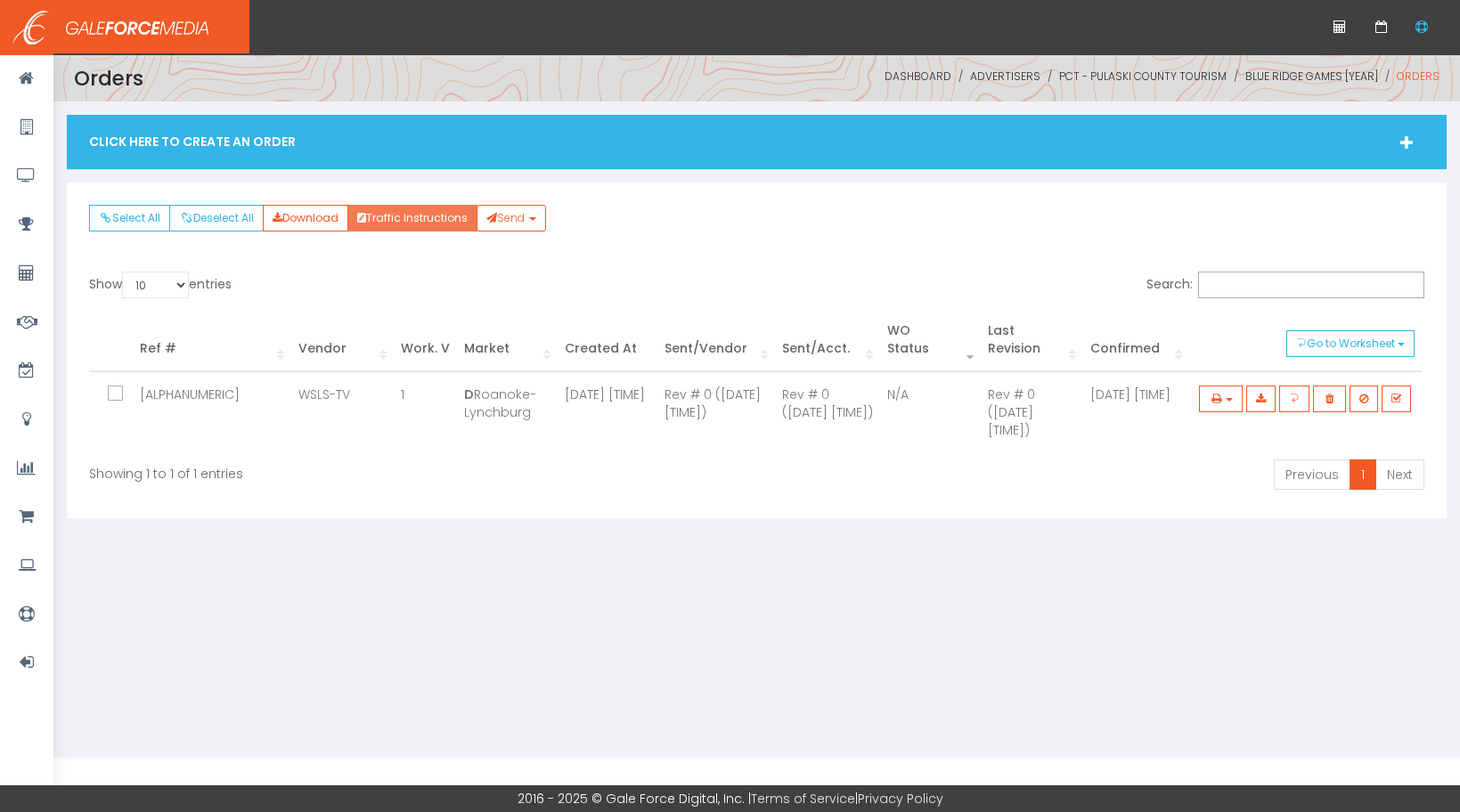 click on "Traffic Instructions" at bounding box center [412, 218] 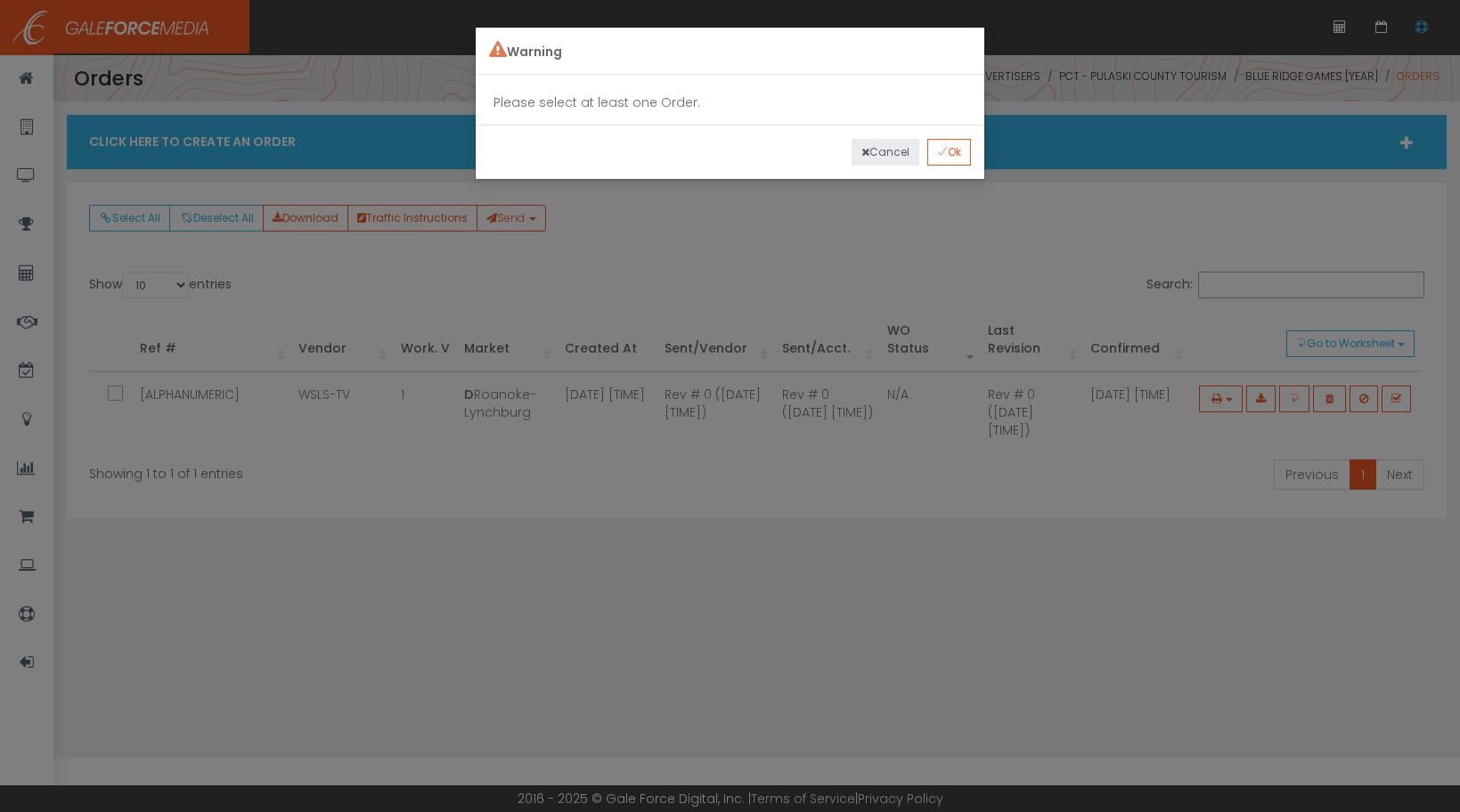 click on "Cancel" at bounding box center (885, 152) 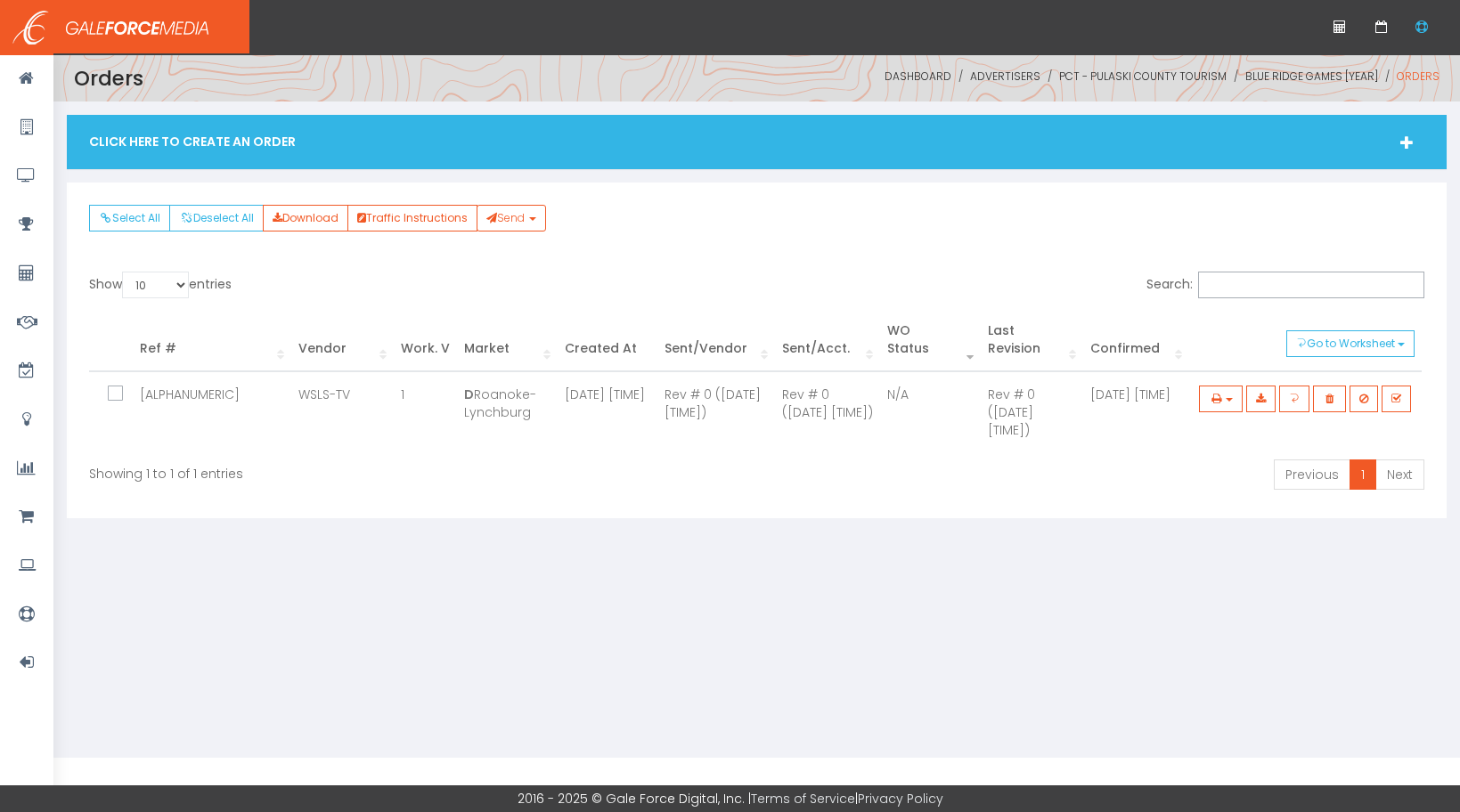 click at bounding box center [119, 400] 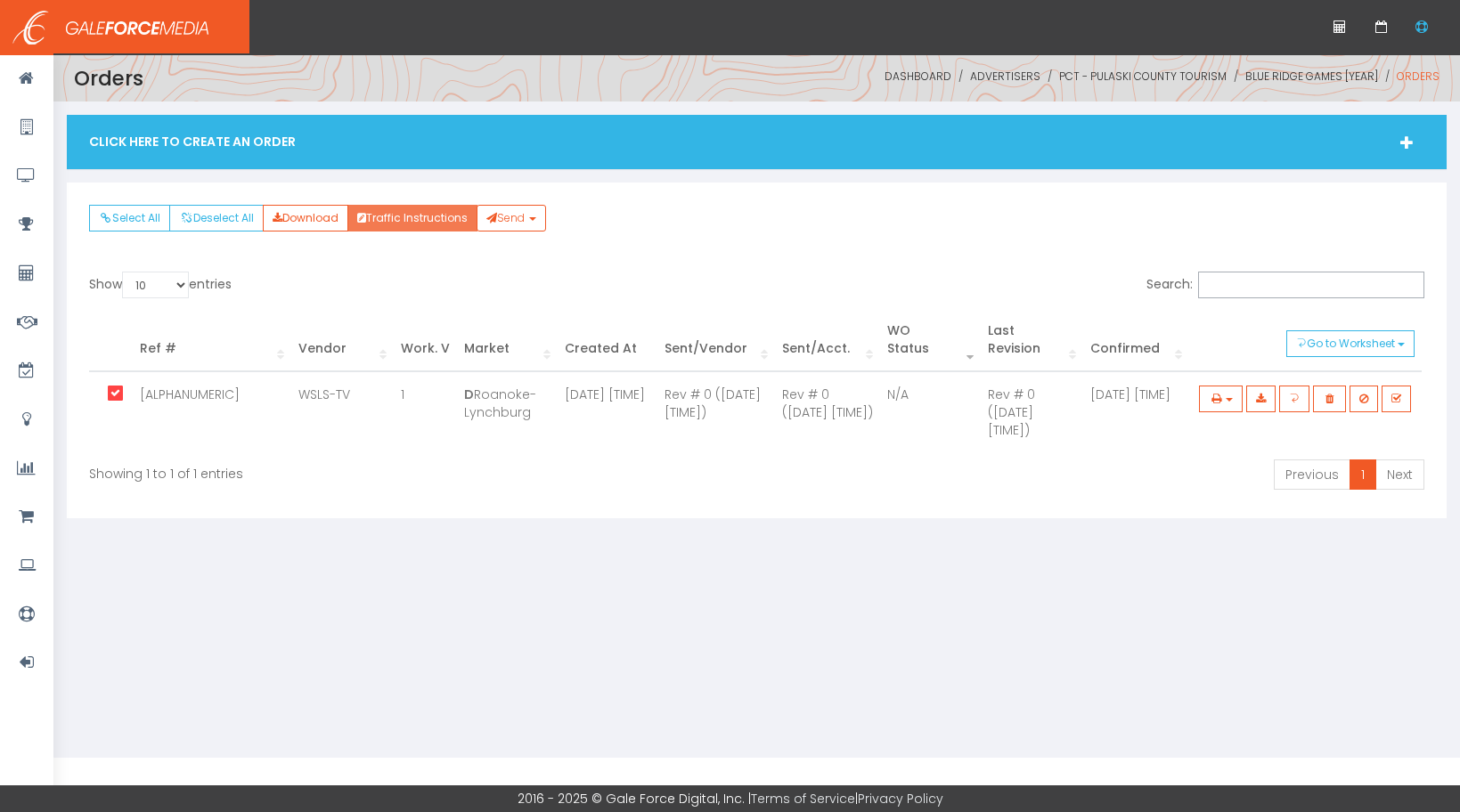 click on "Traffic Instructions" at bounding box center (412, 218) 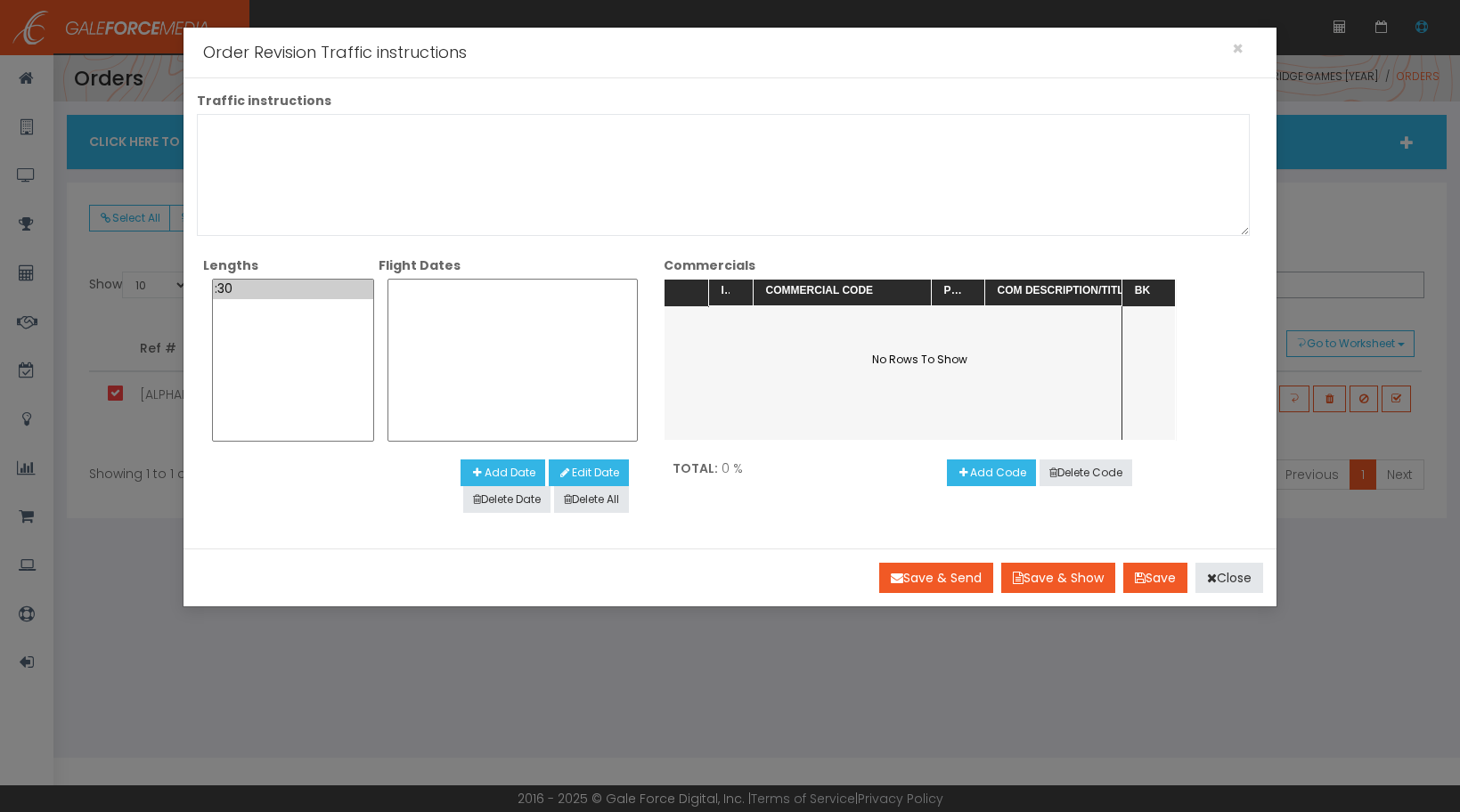 click on ":30" at bounding box center (293, 360) 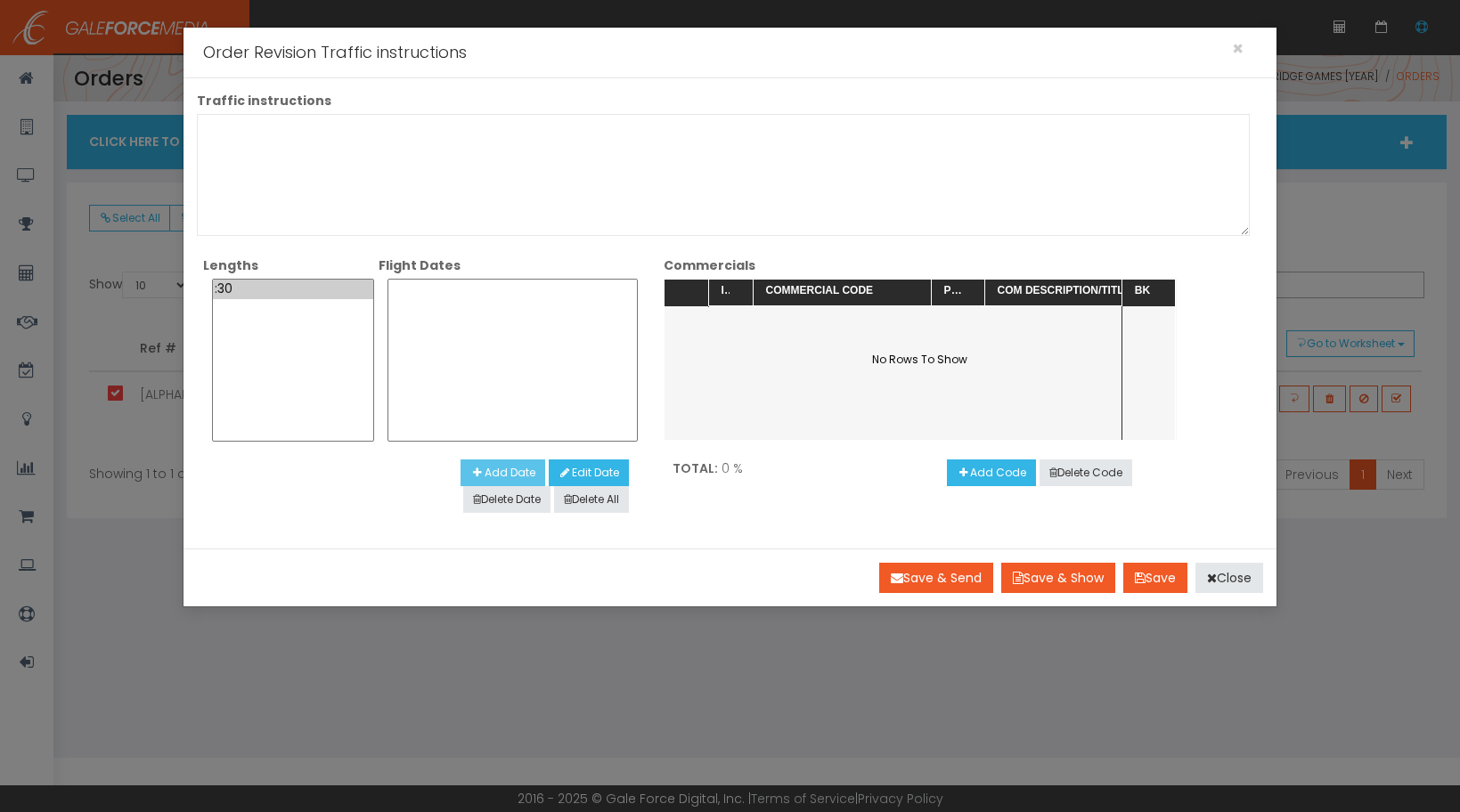 click on "Add Date" at bounding box center (502, 473) 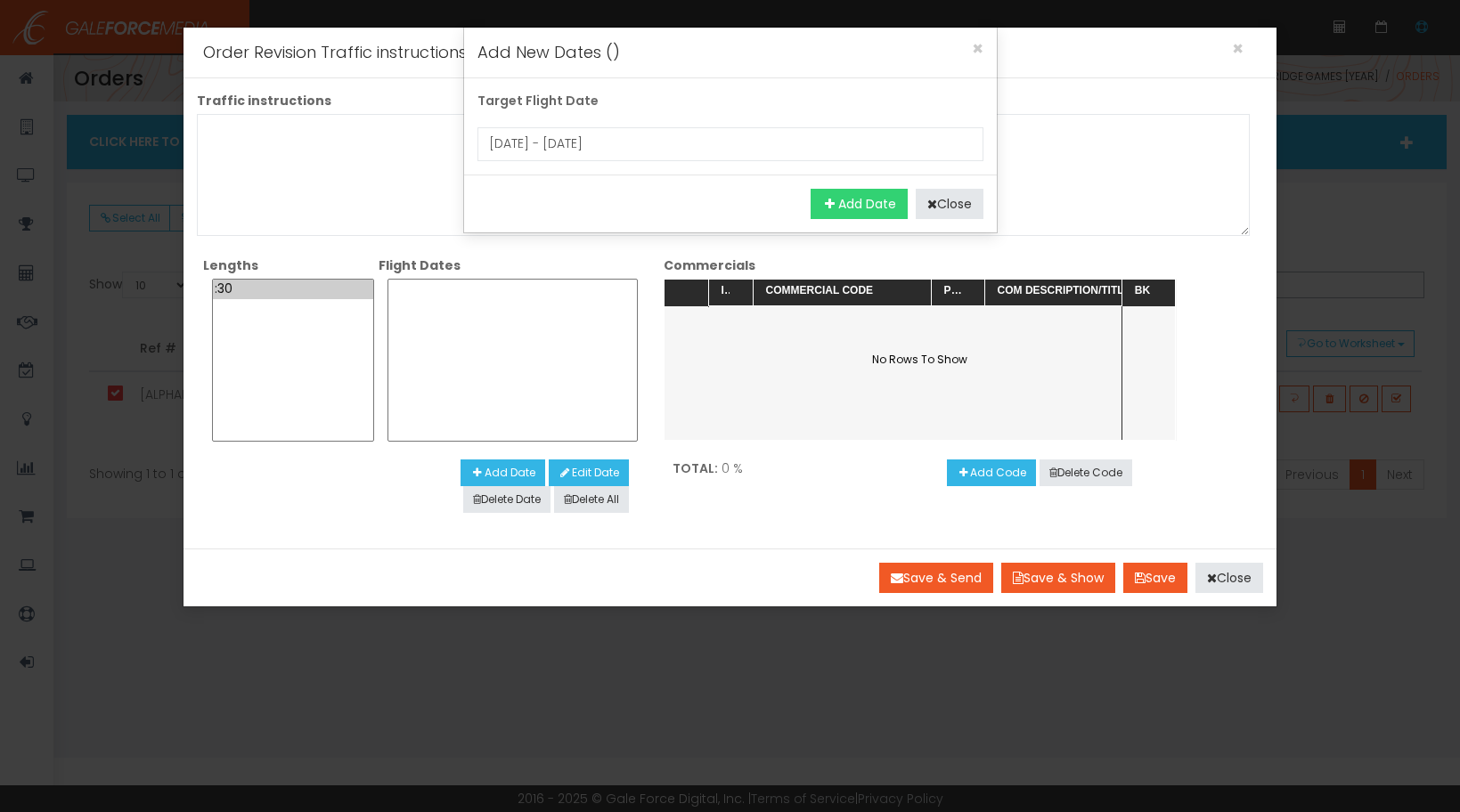 click on "Add Date" at bounding box center [859, 204] 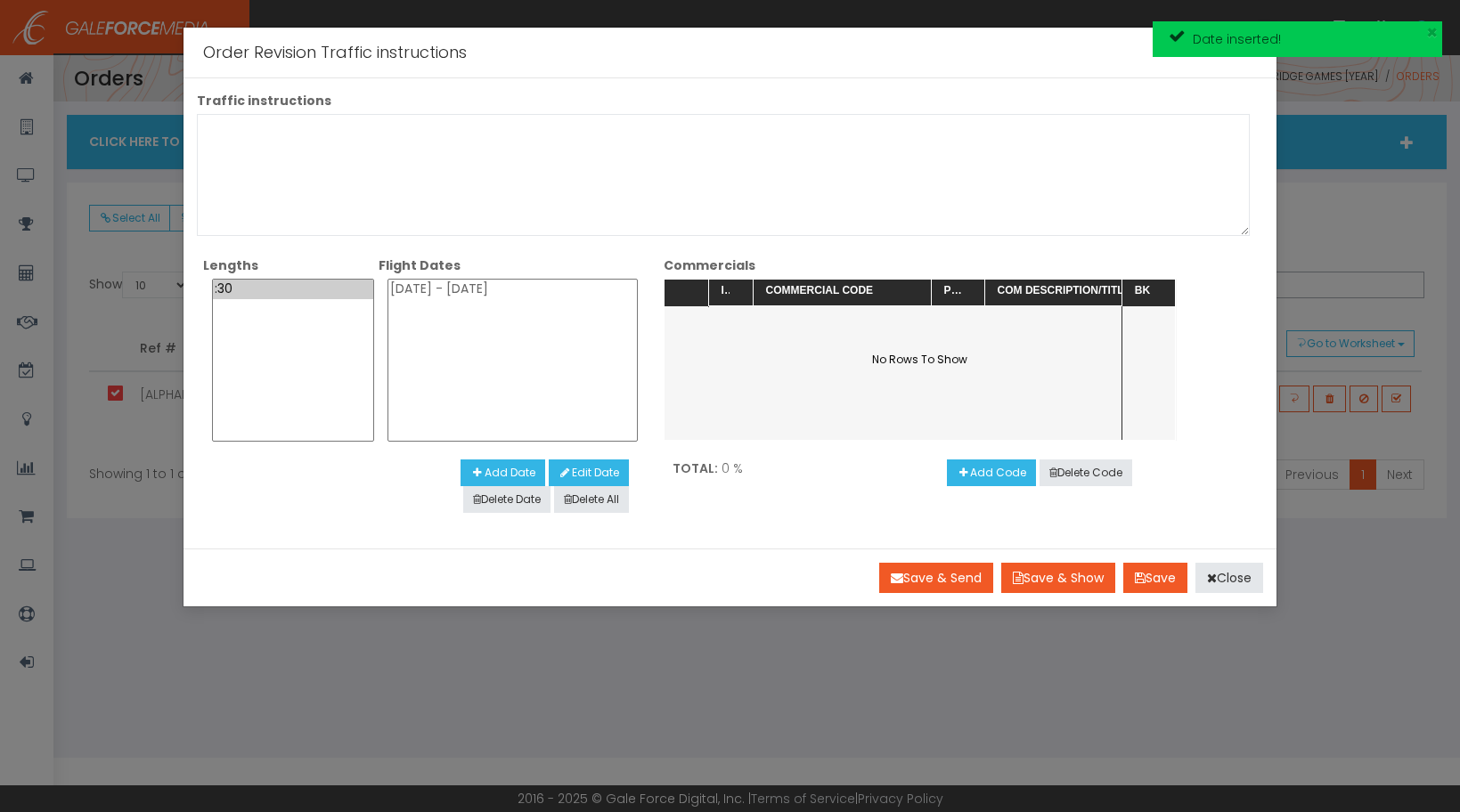 select on "[DATE] - [DATE]" 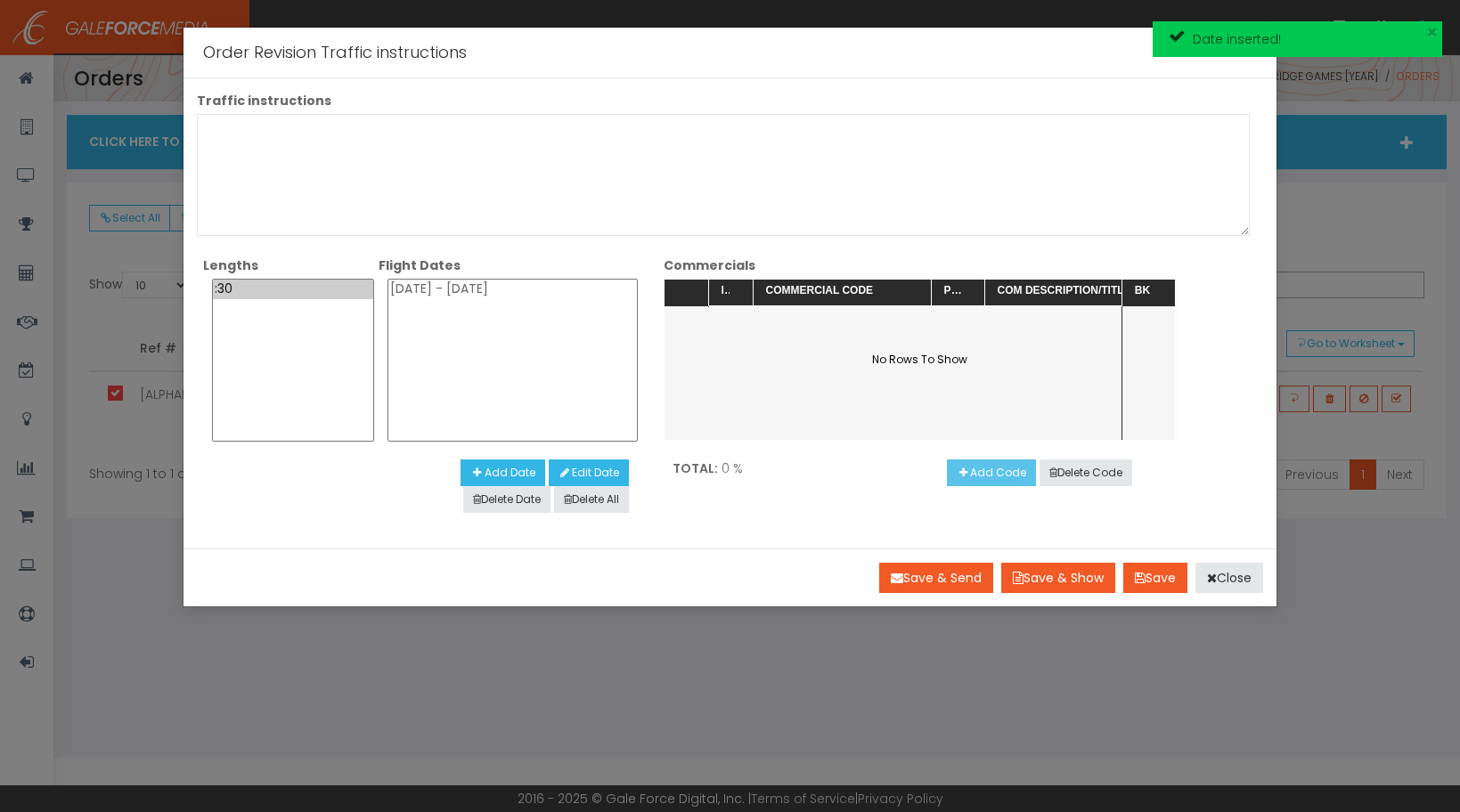 click on "Add Code" at bounding box center [991, 473] 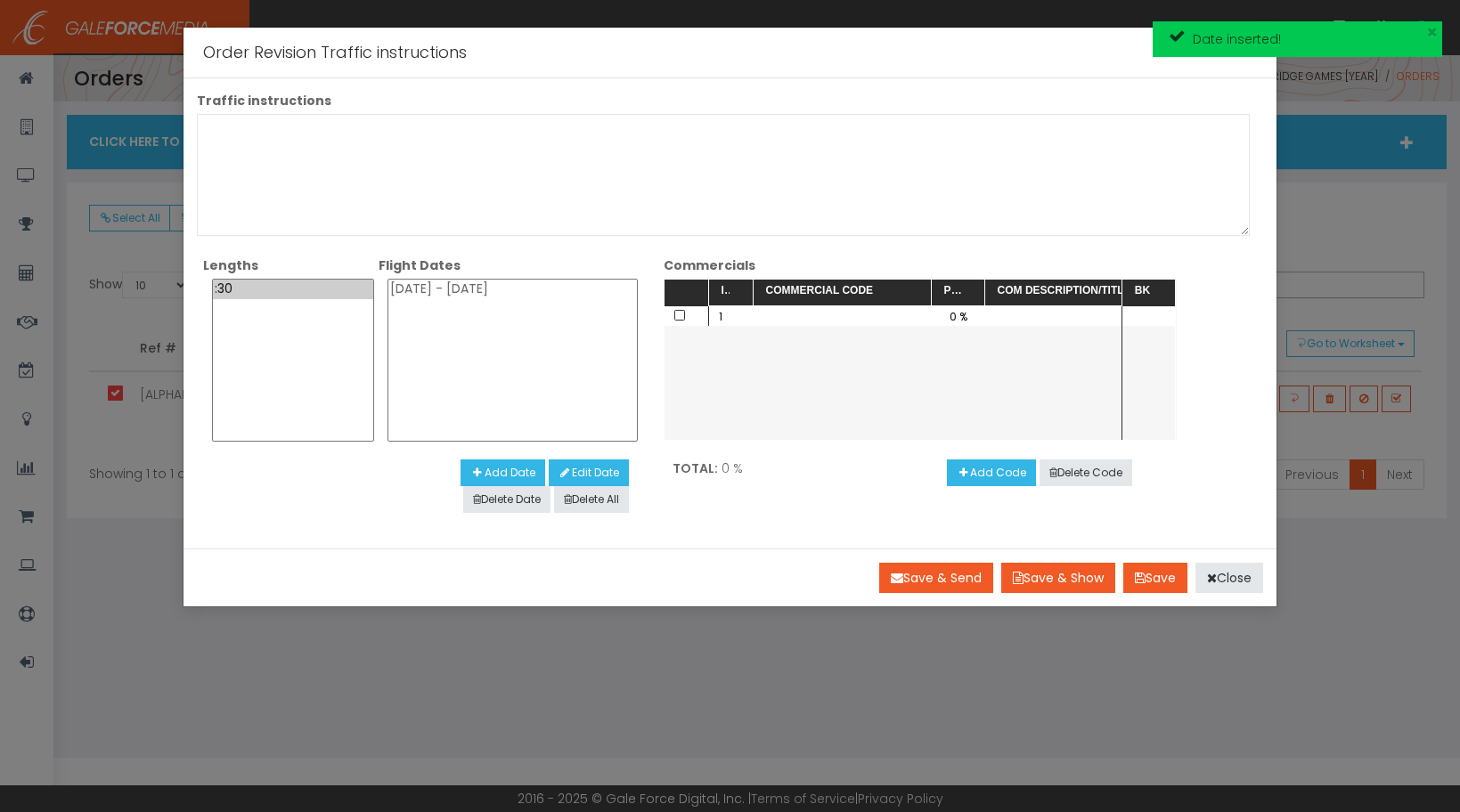 click at bounding box center [843, 316] 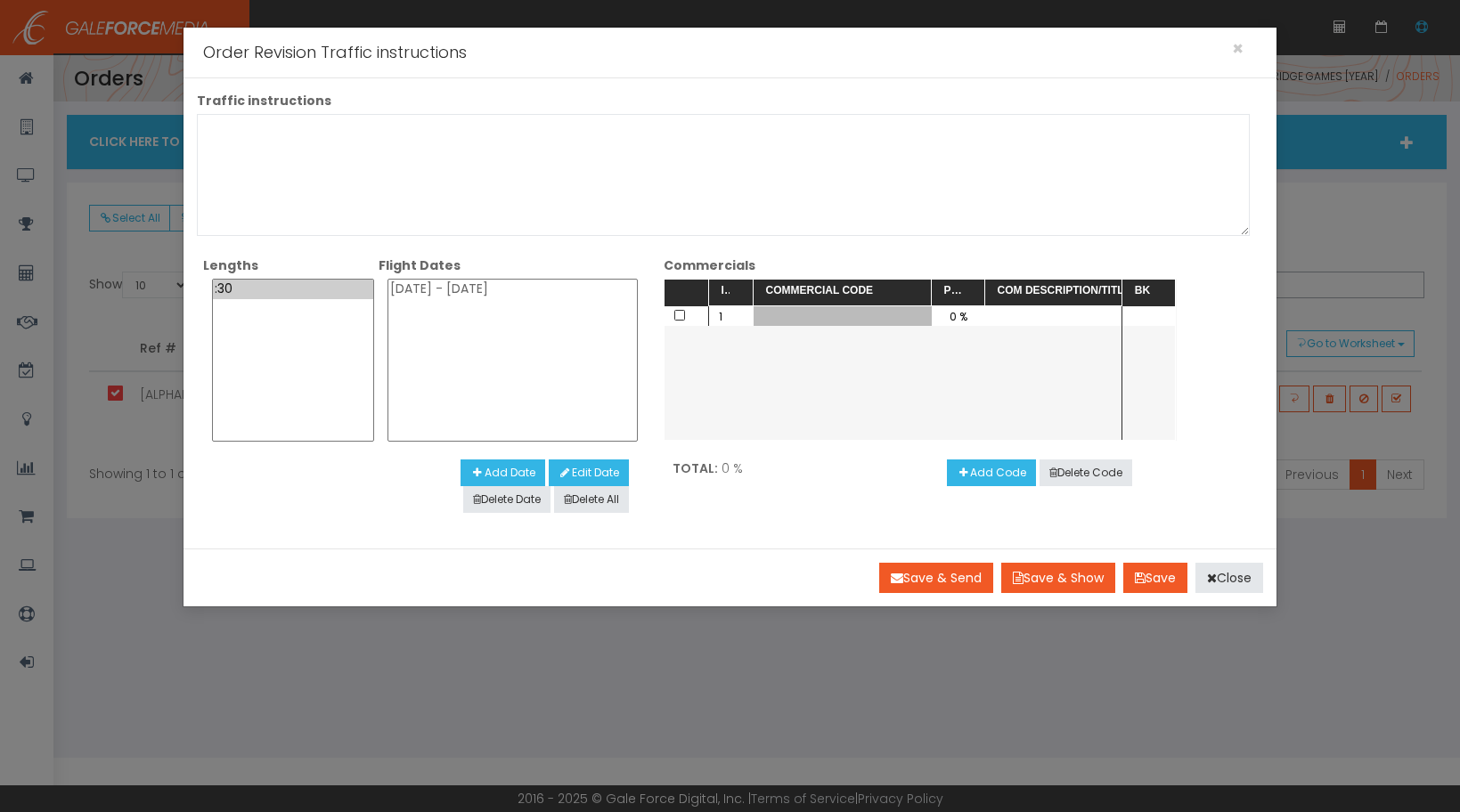 click at bounding box center [843, 316] 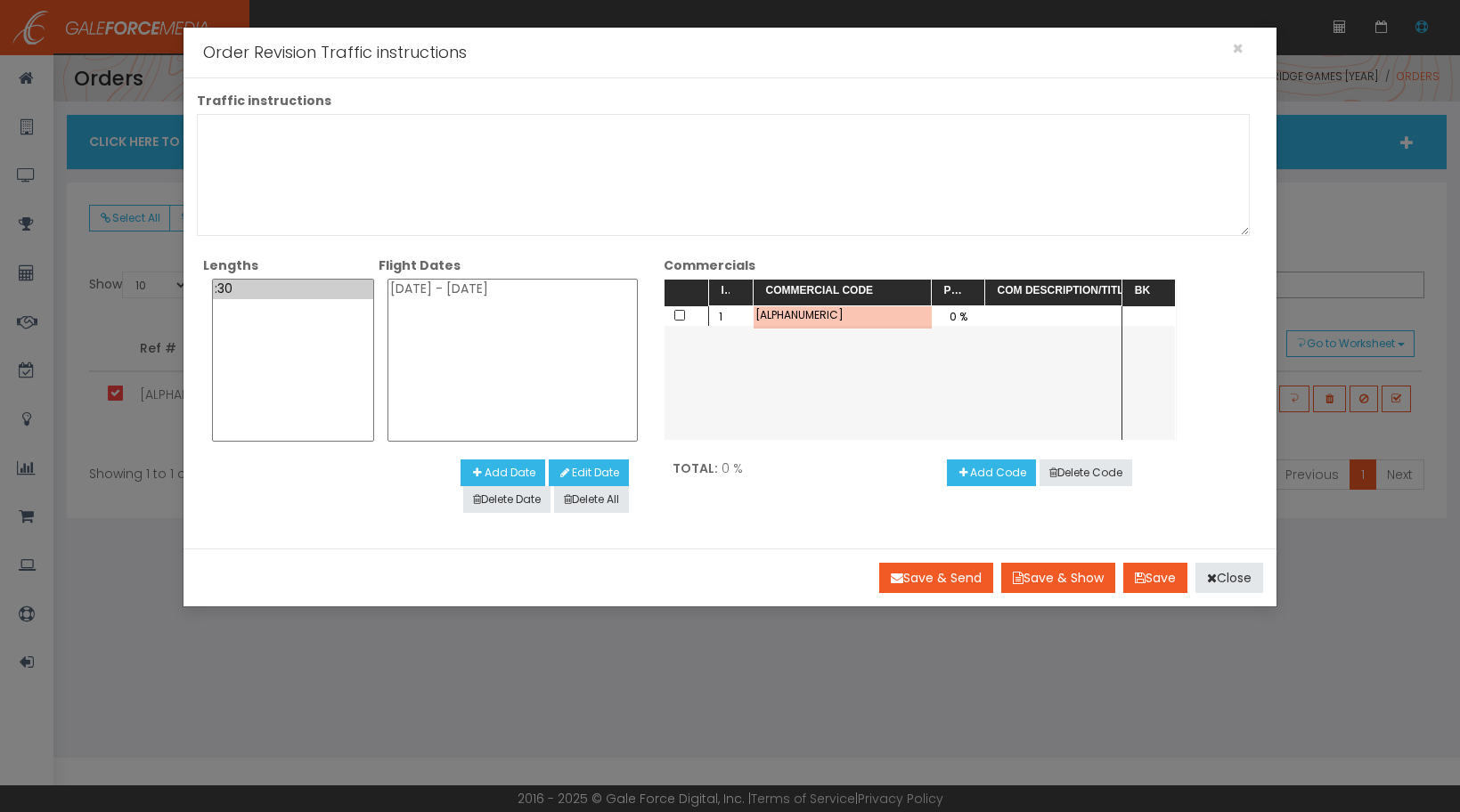scroll, scrollTop: 0, scrollLeft: 17, axis: horizontal 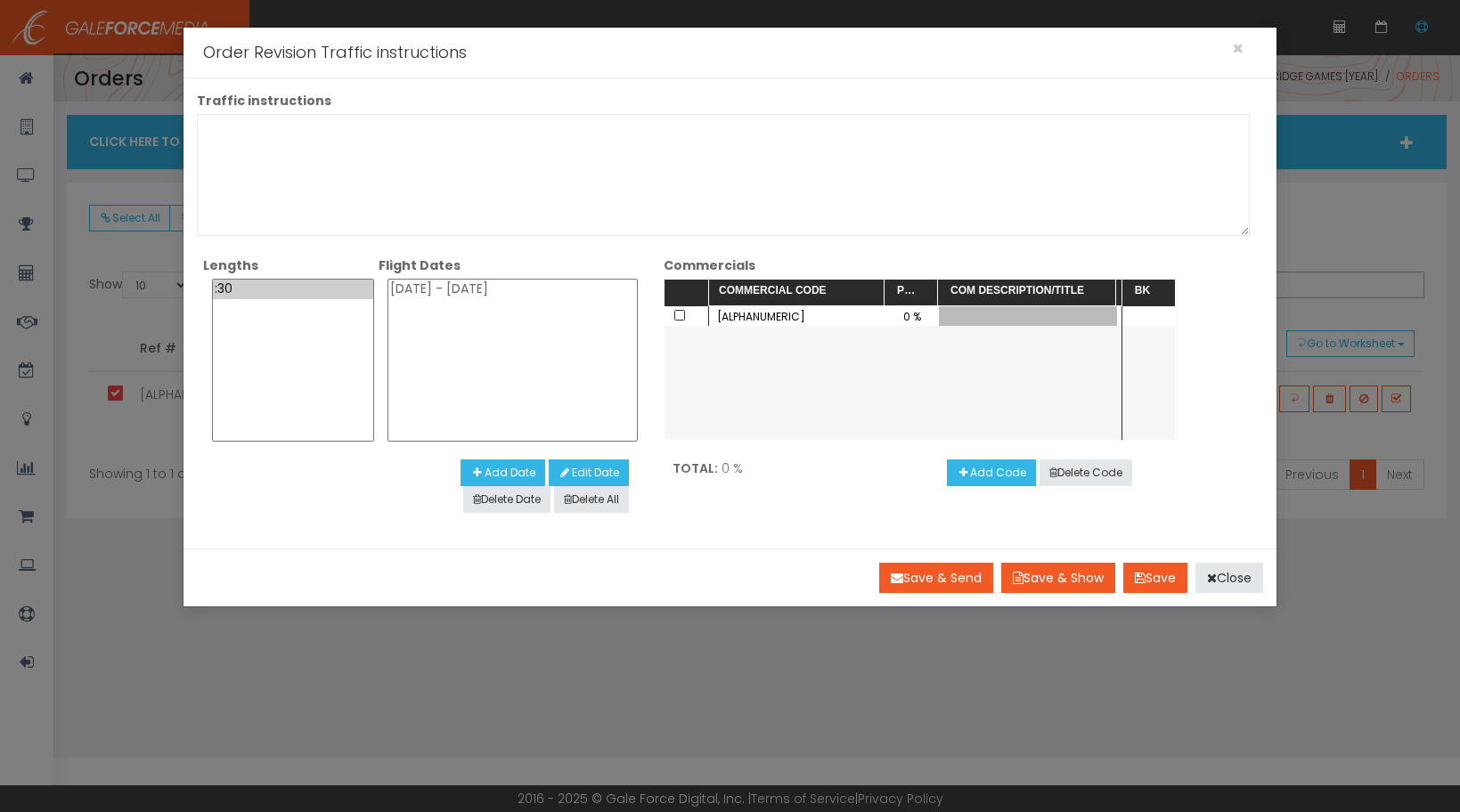 click at bounding box center [1028, 316] 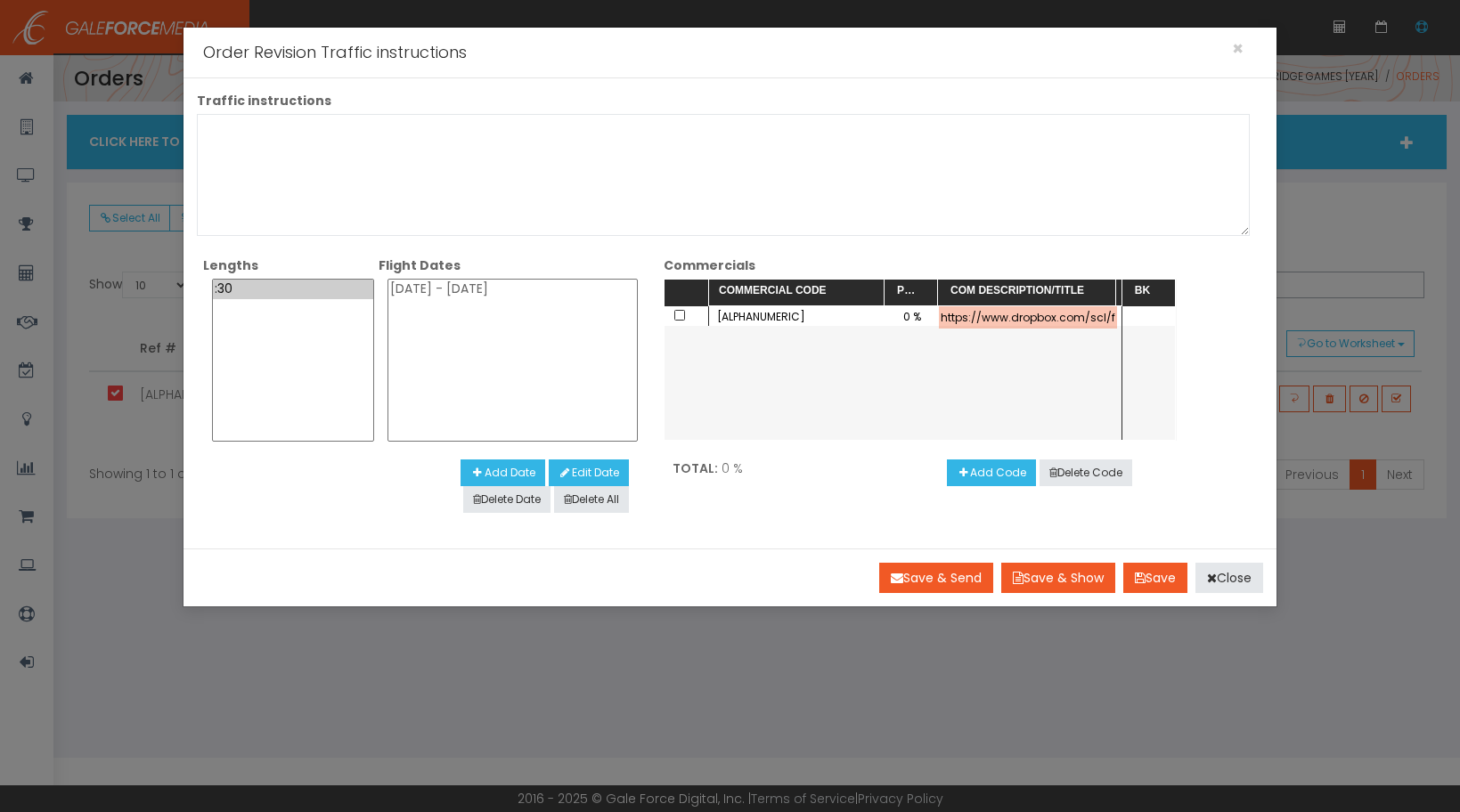 scroll, scrollTop: 0, scrollLeft: 570, axis: horizontal 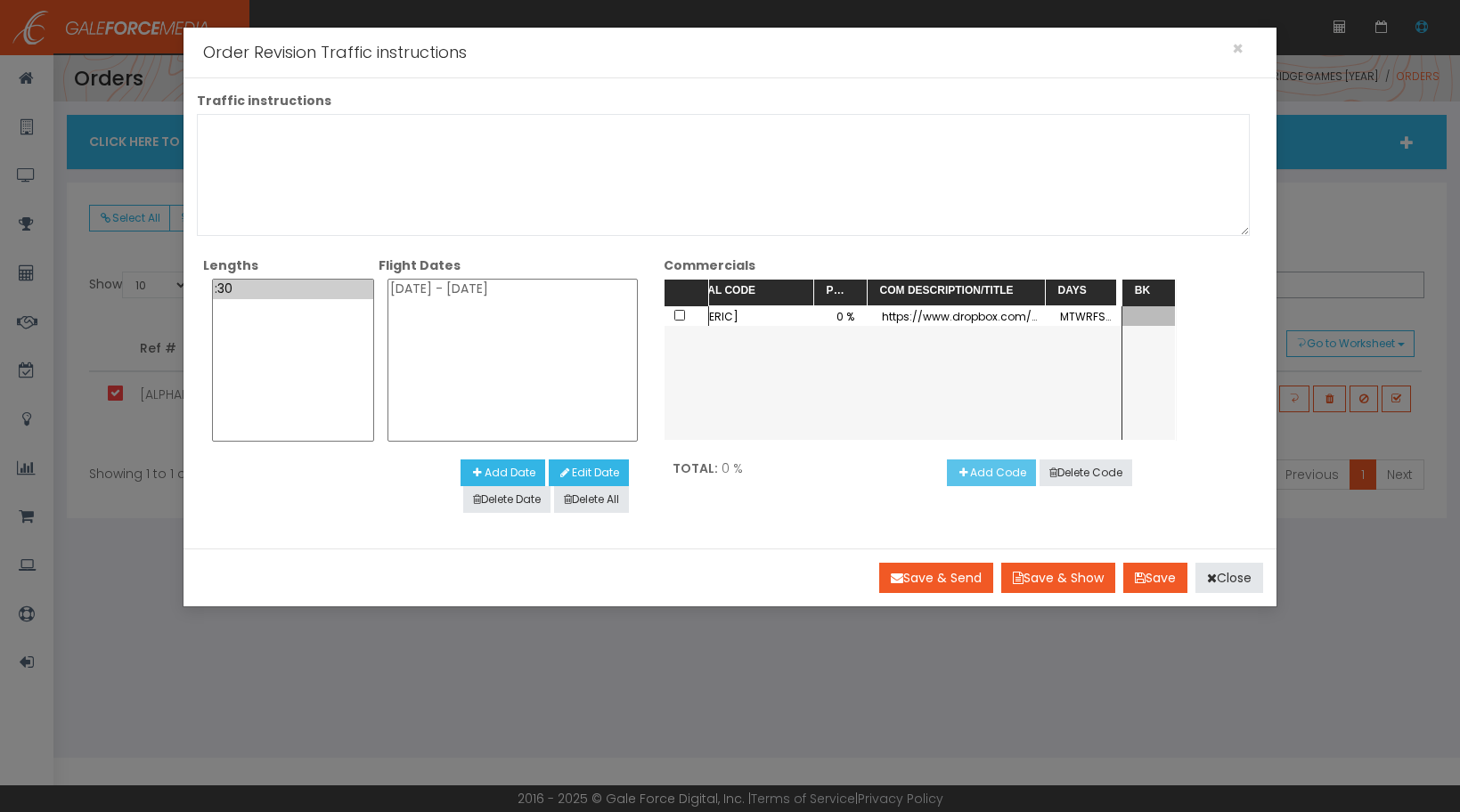 type 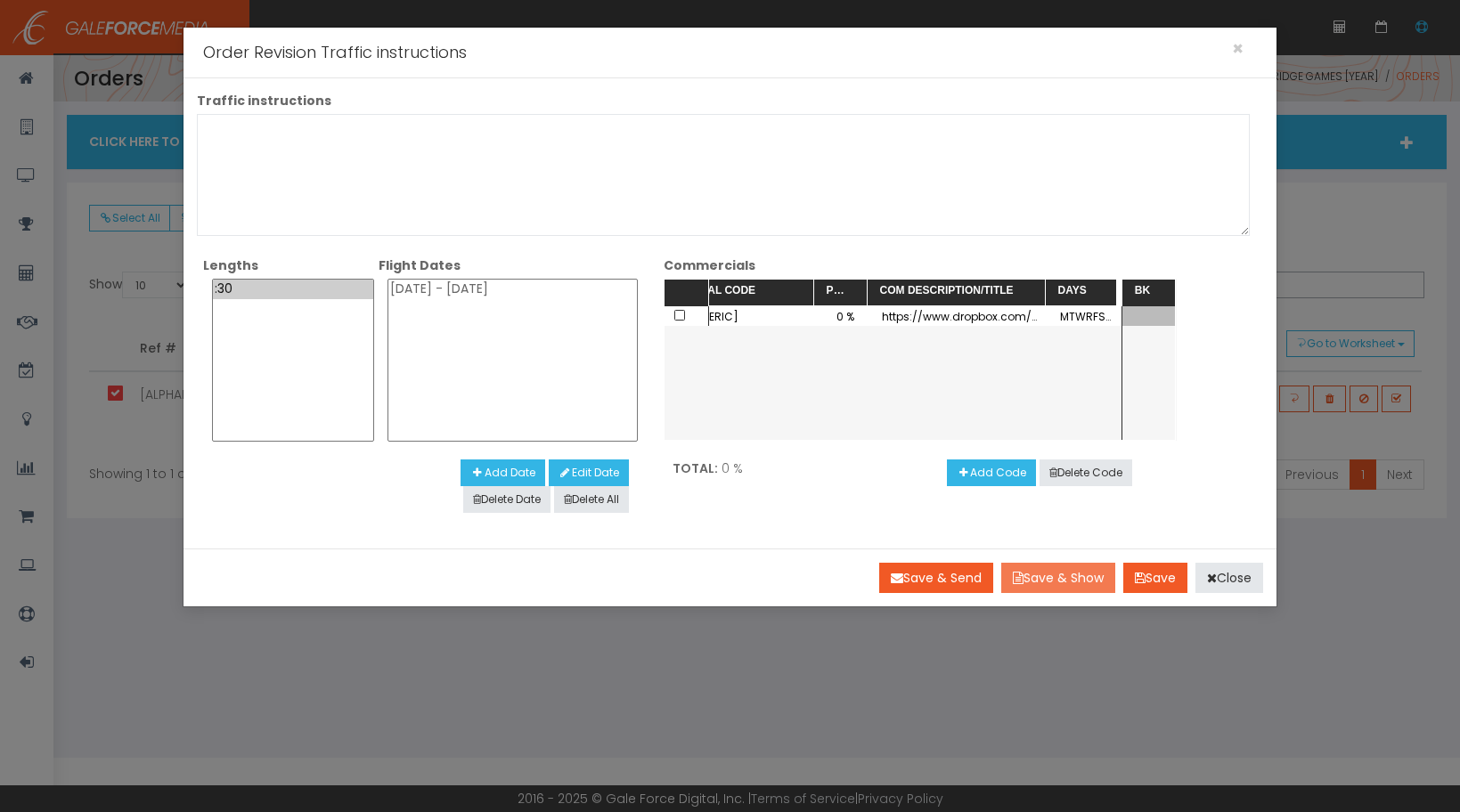 click on "Save & Show" at bounding box center [1058, 578] 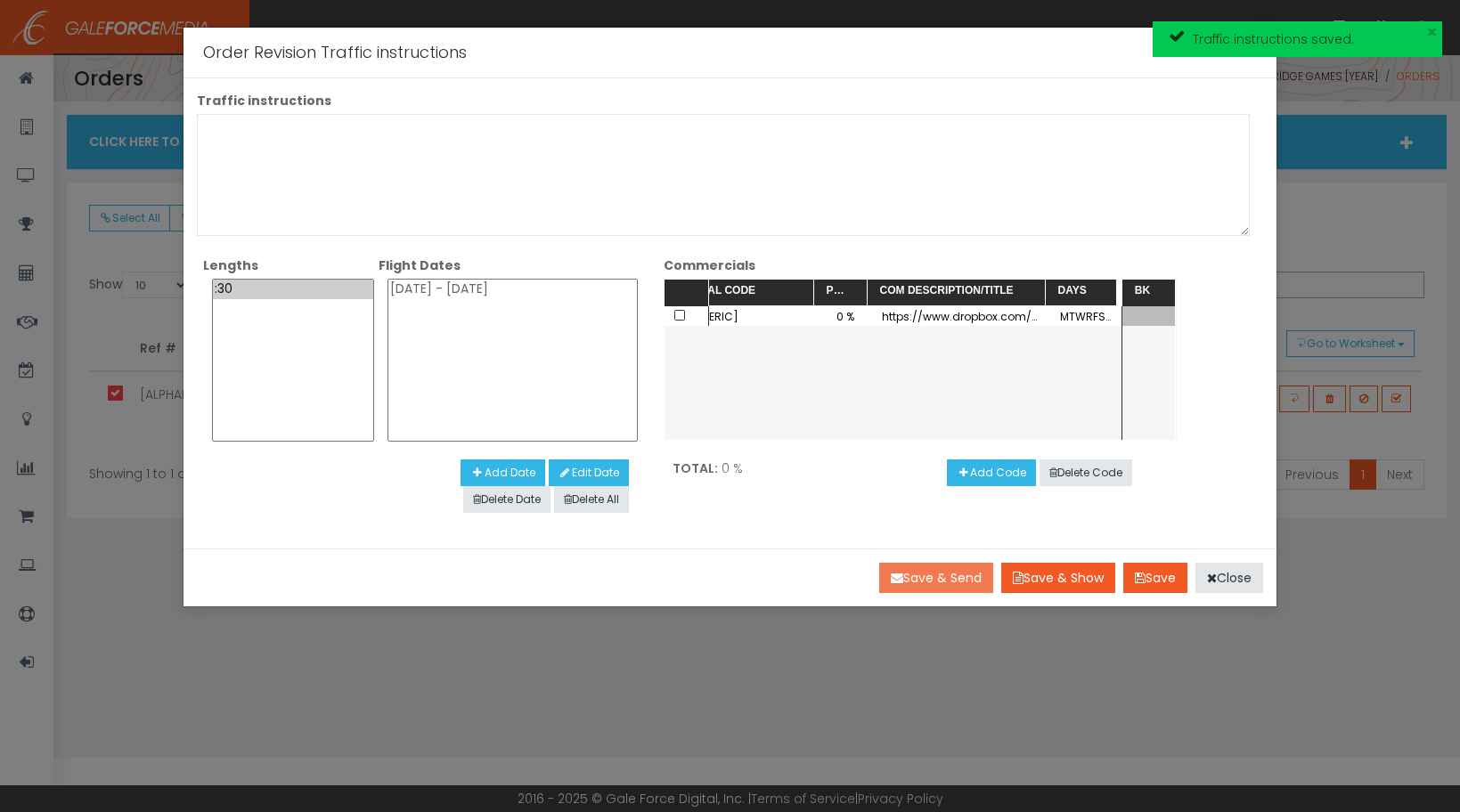 click on "Save & Send" at bounding box center (936, 578) 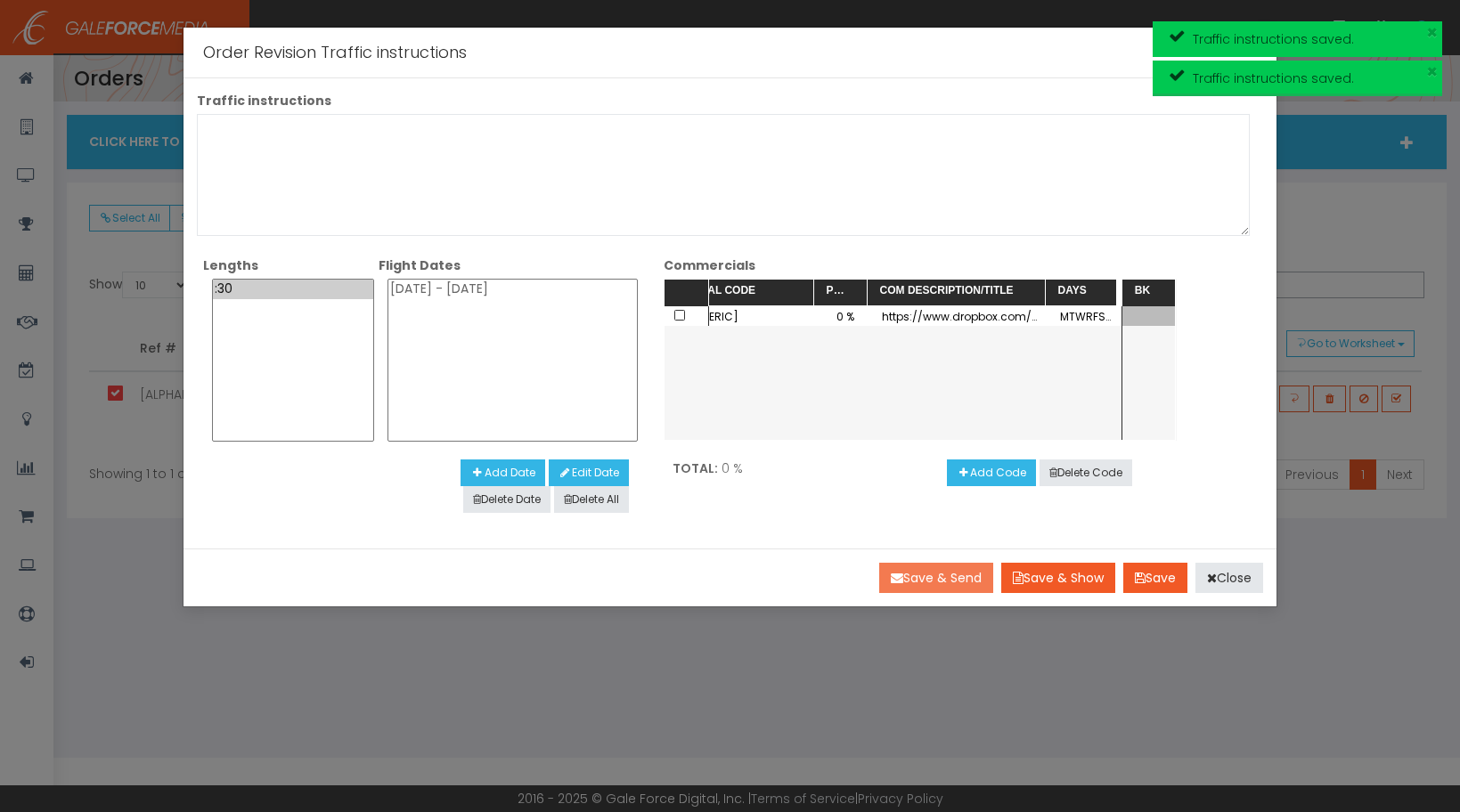 scroll, scrollTop: 0, scrollLeft: 113, axis: horizontal 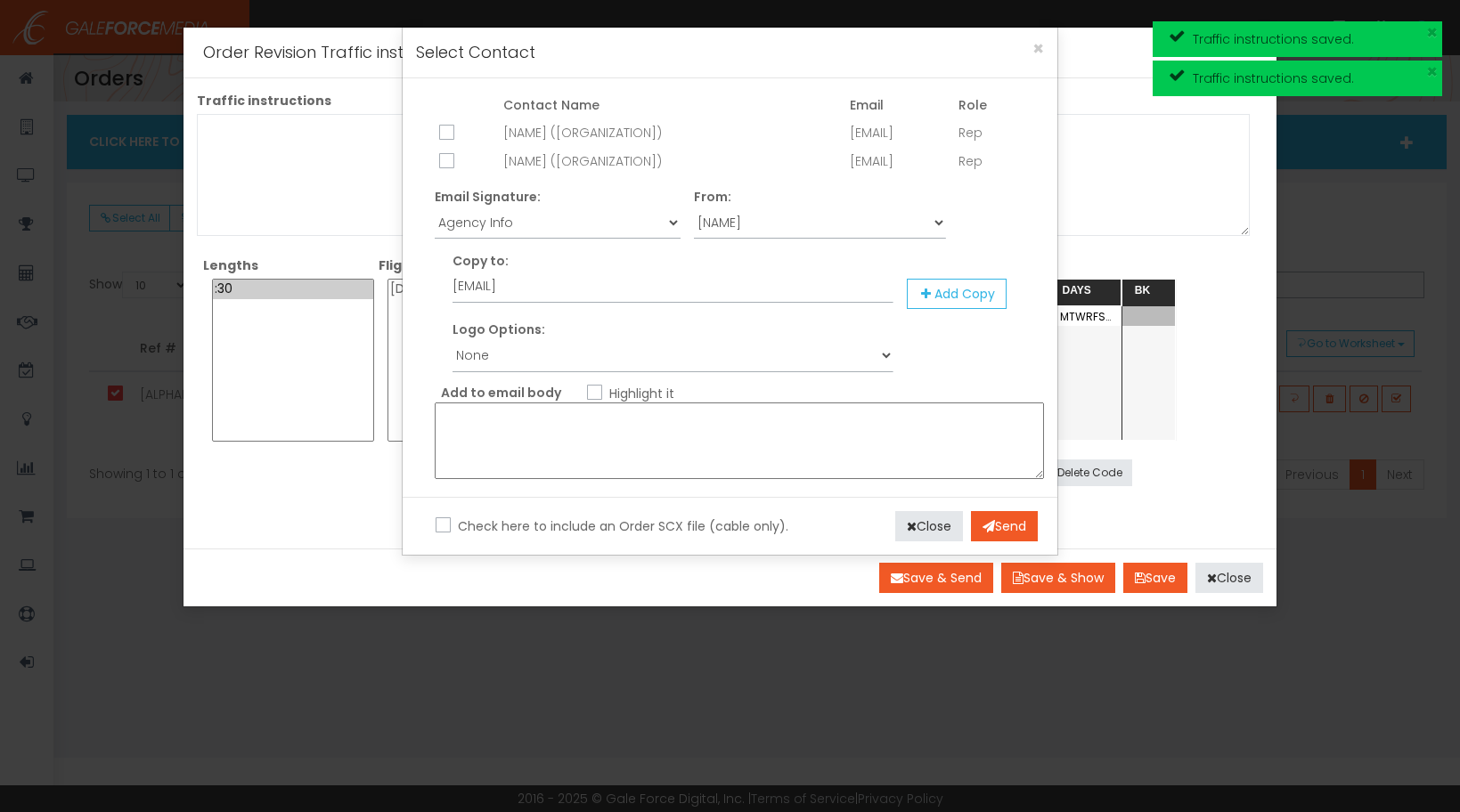 click at bounding box center [445, 134] 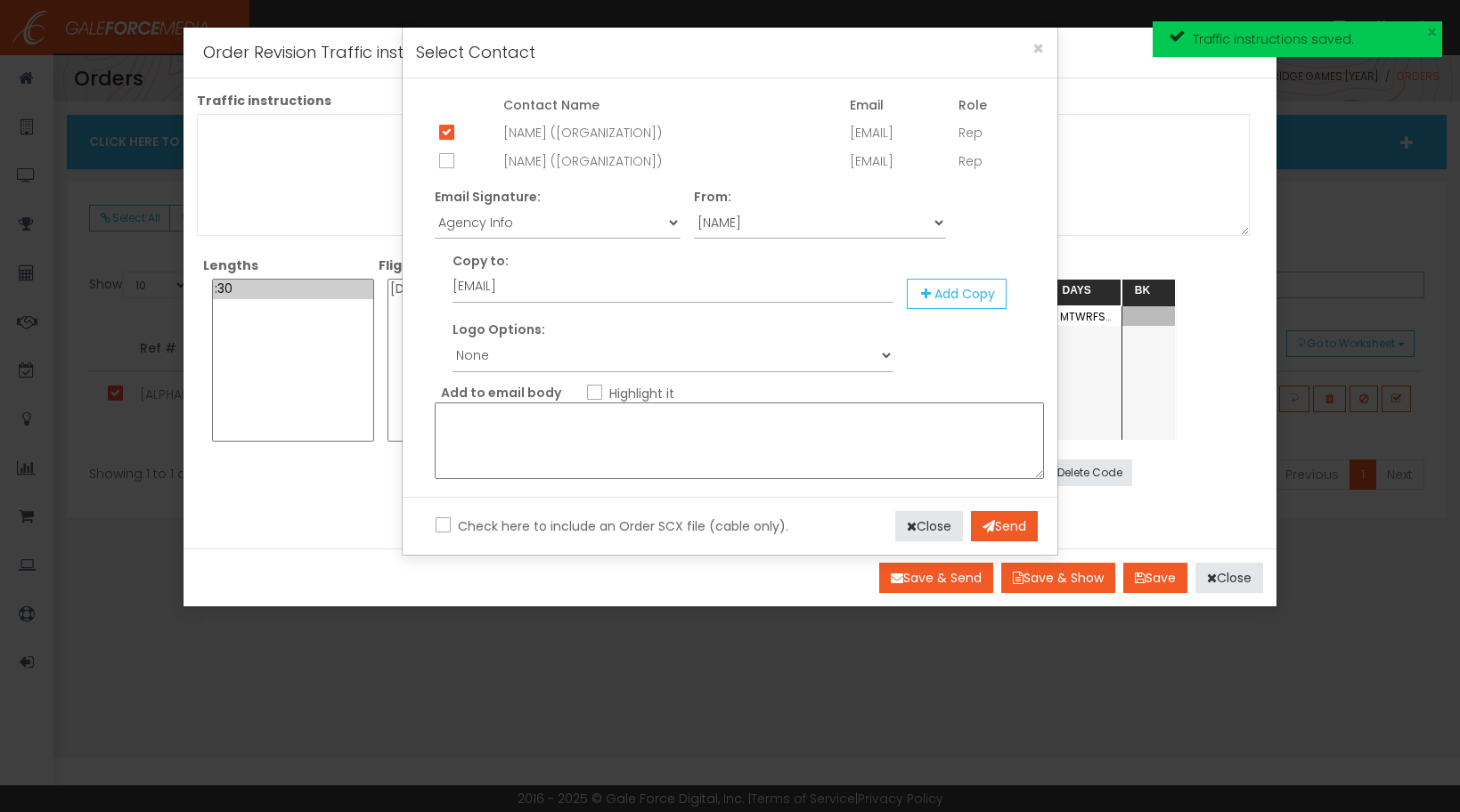 click at bounding box center [739, 441] 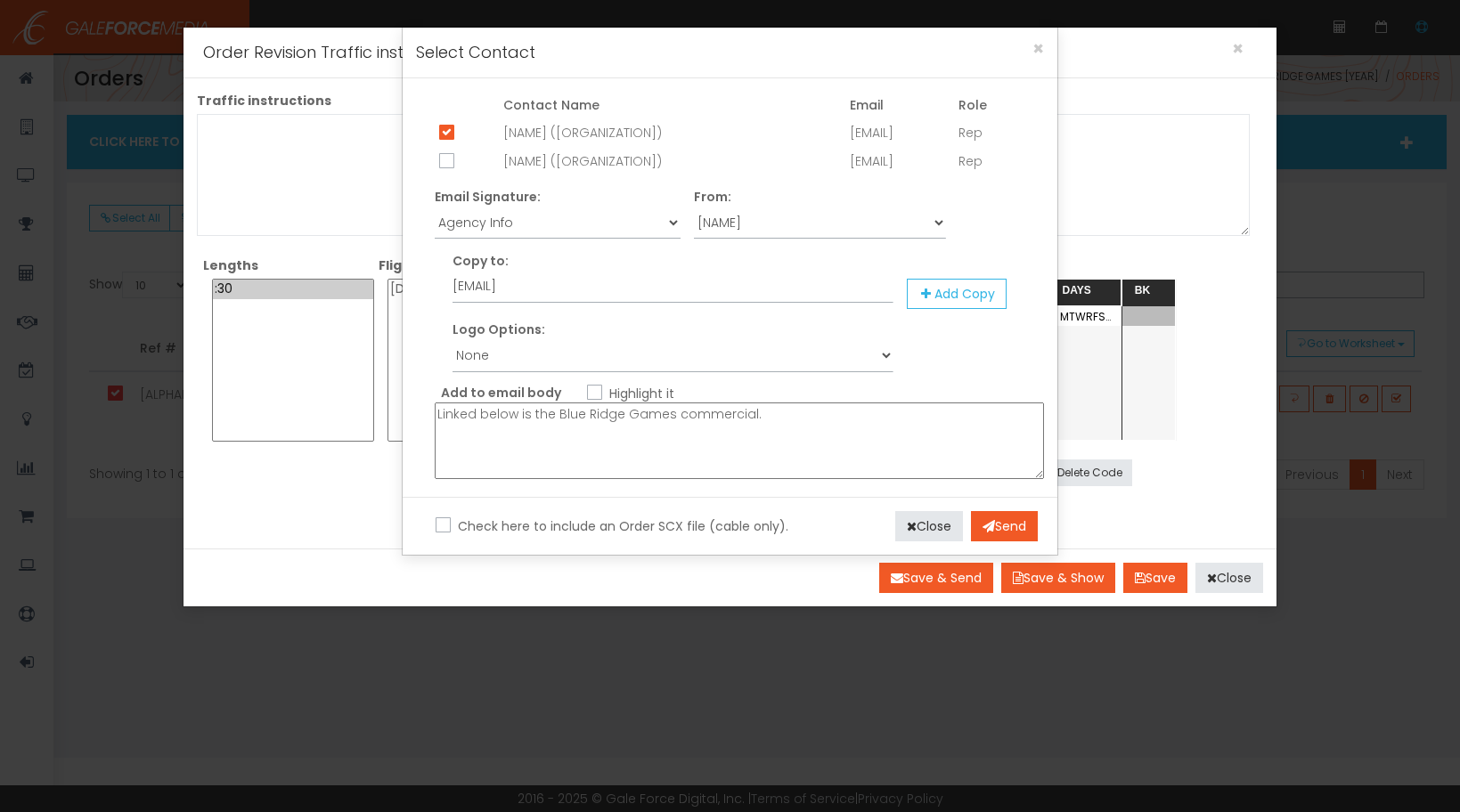 click on "Linked below is the Blue Ridge Games commercial." at bounding box center [739, 441] 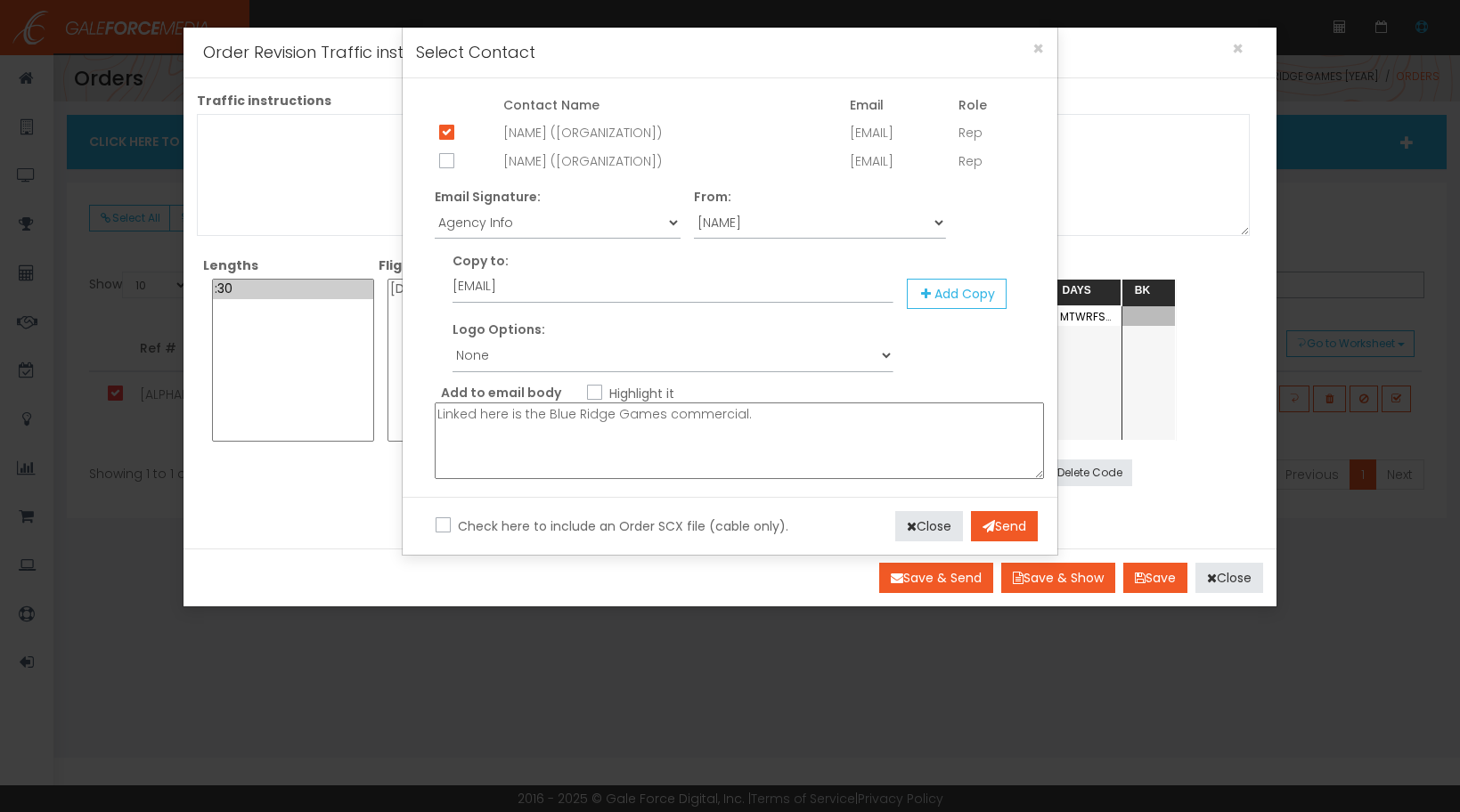 click on "Linked here is the Blue Ridge Games commercial." at bounding box center (739, 441) 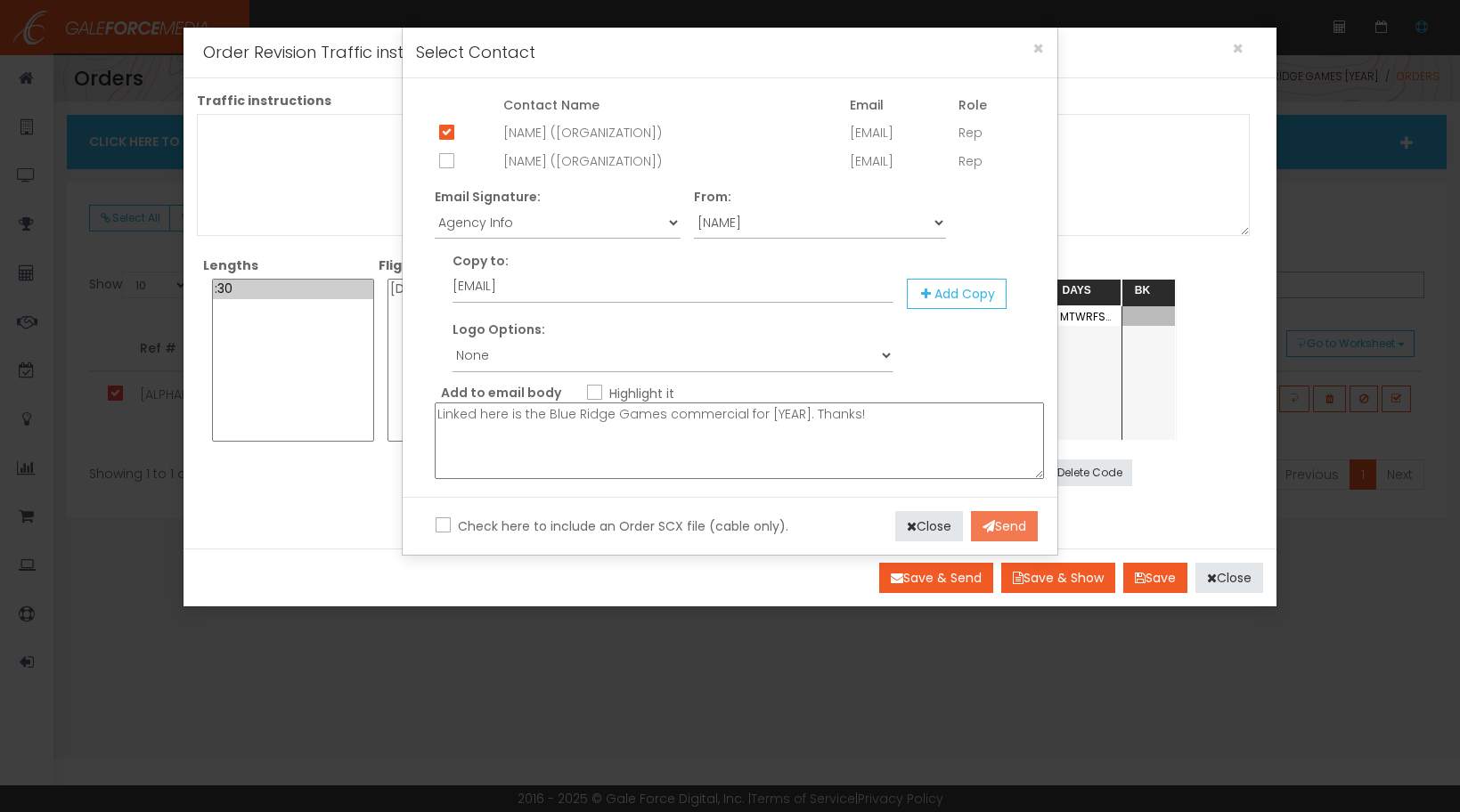 type on "Linked here is the Blue Ridge Games commercial for [YEAR]. Thanks!" 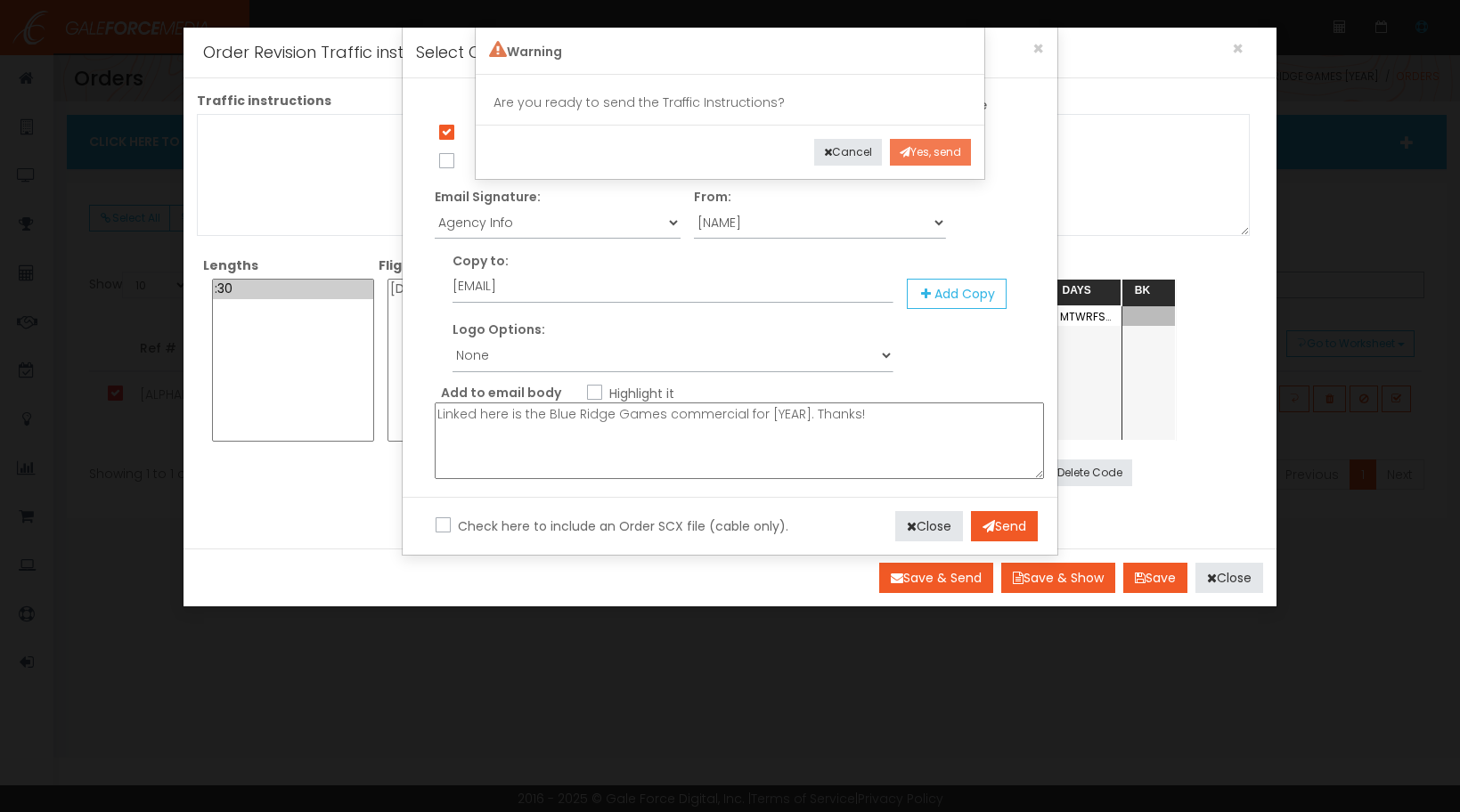 click on "Yes, send" at bounding box center (930, 152) 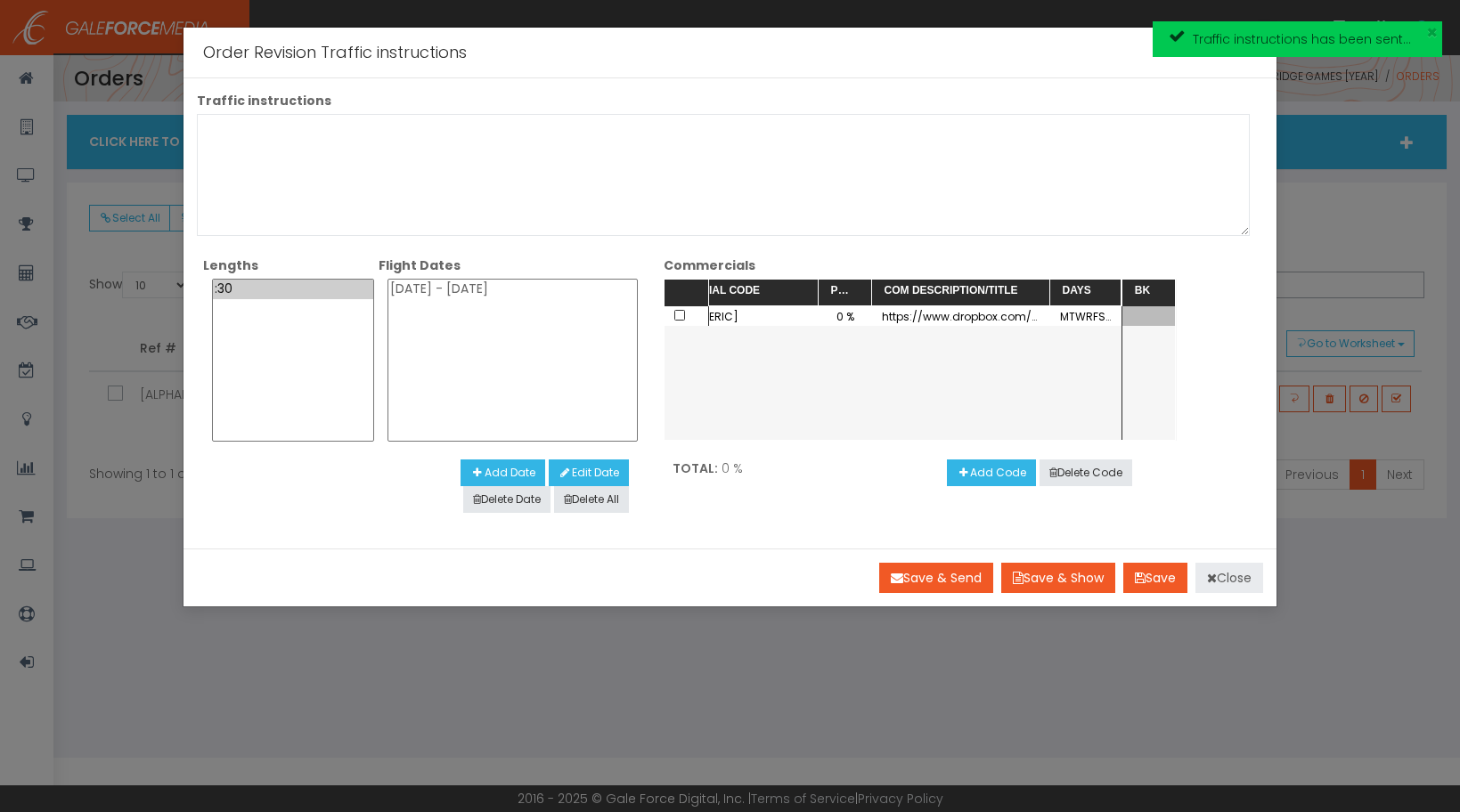 click on "Close" at bounding box center (1229, 578) 